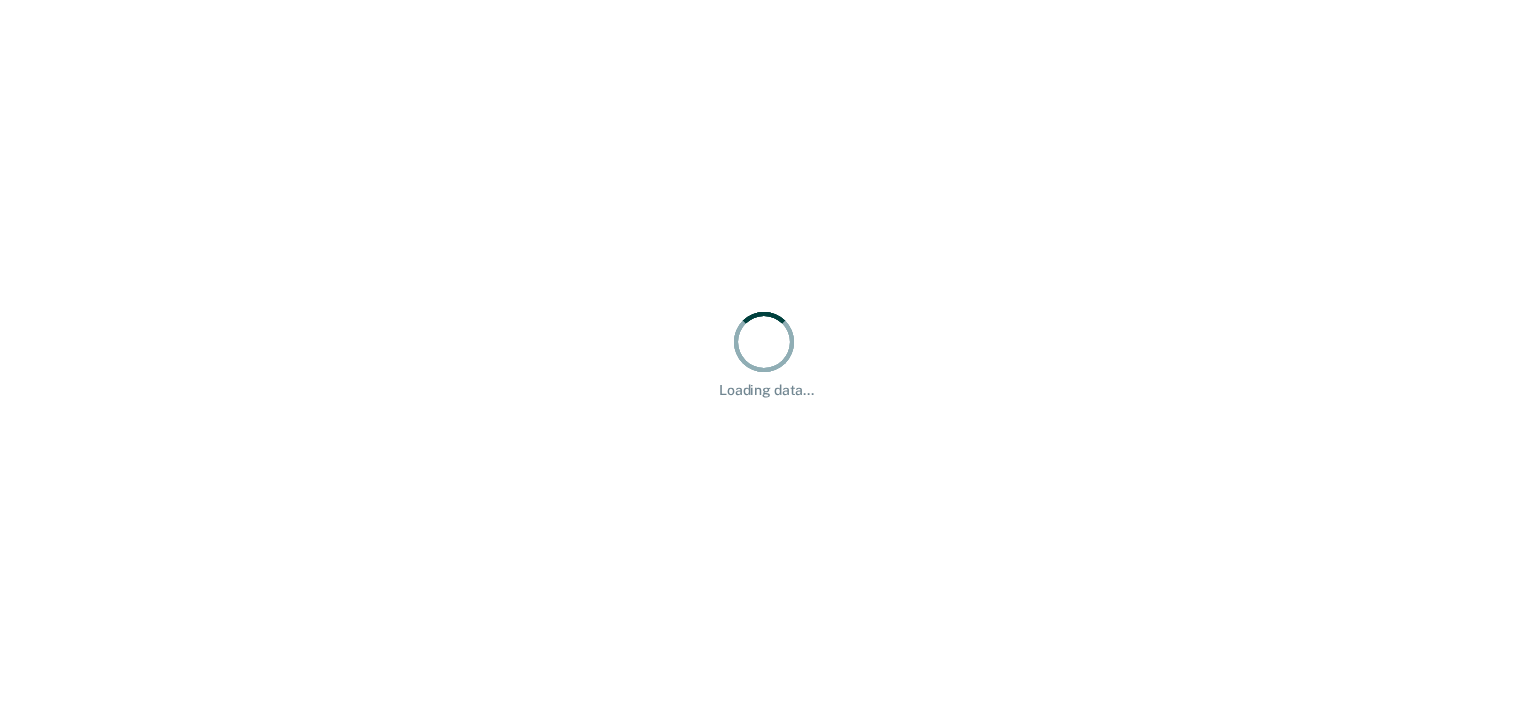 scroll, scrollTop: 0, scrollLeft: 0, axis: both 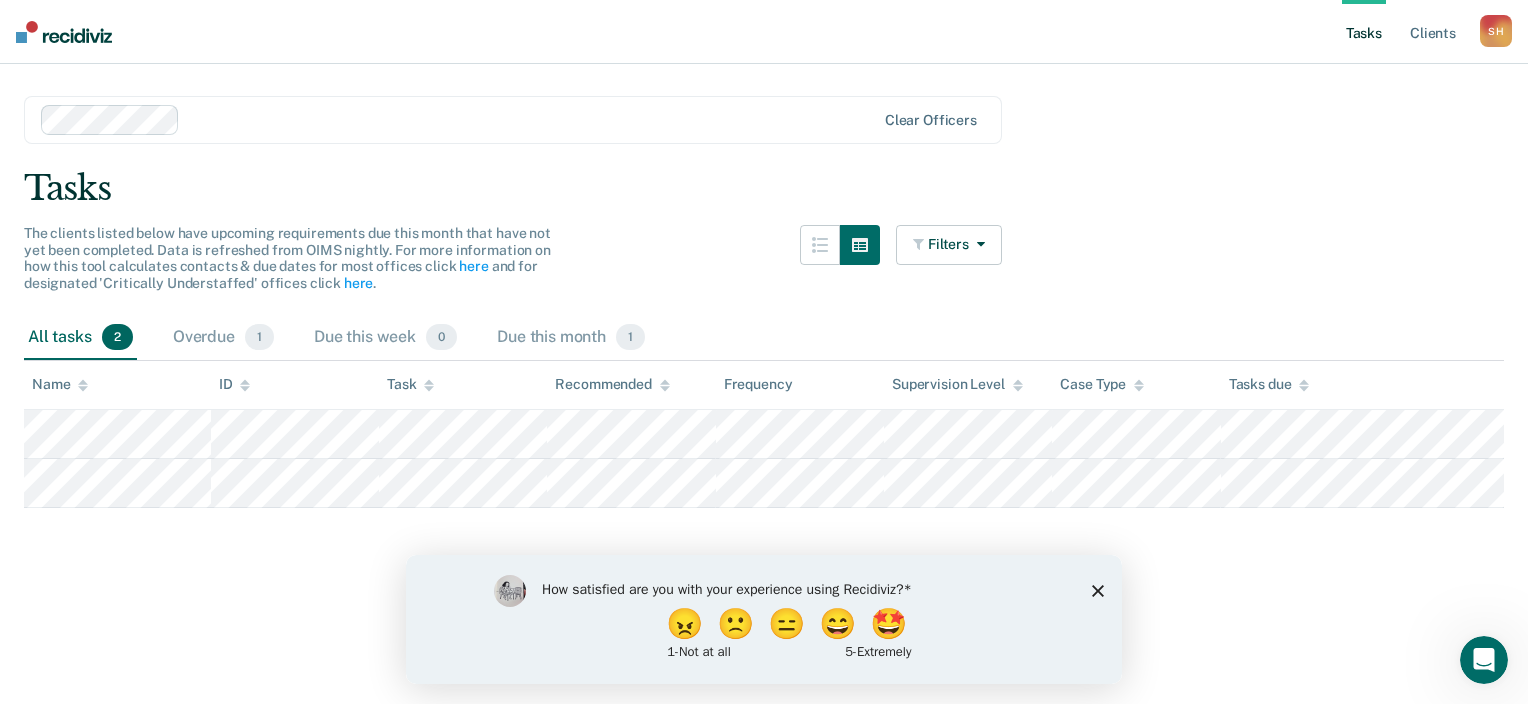 click at bounding box center (459, 120) 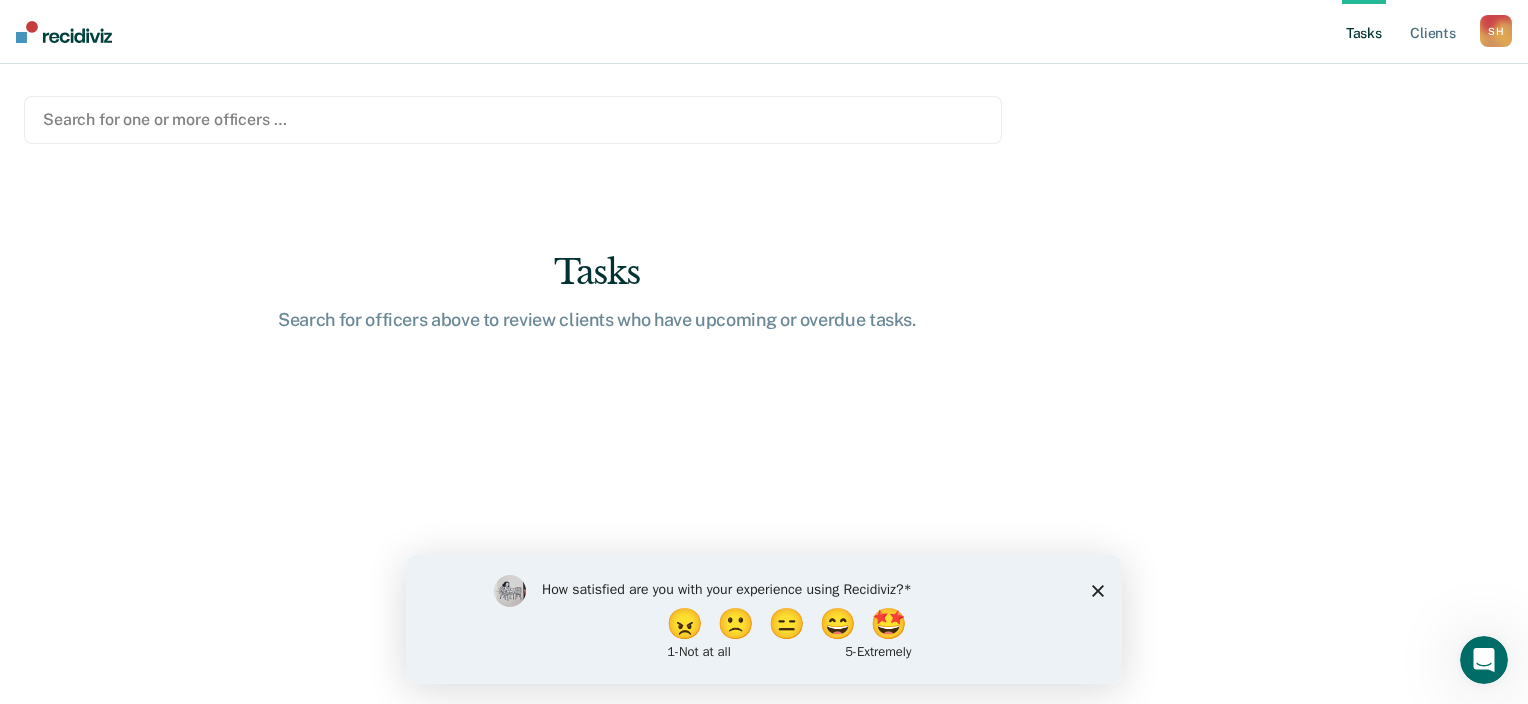 click on "Search for one or more officers …" at bounding box center [513, 119] 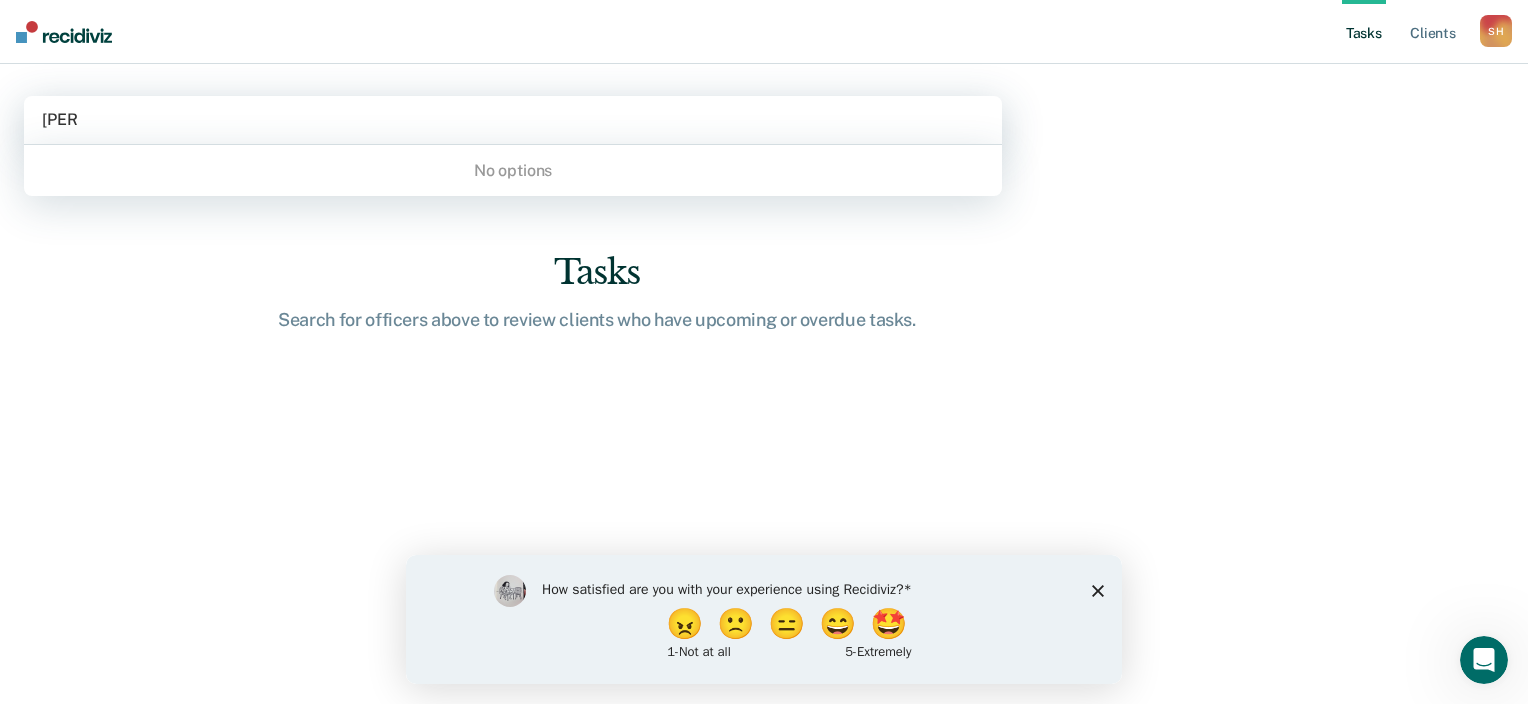 type on "kro" 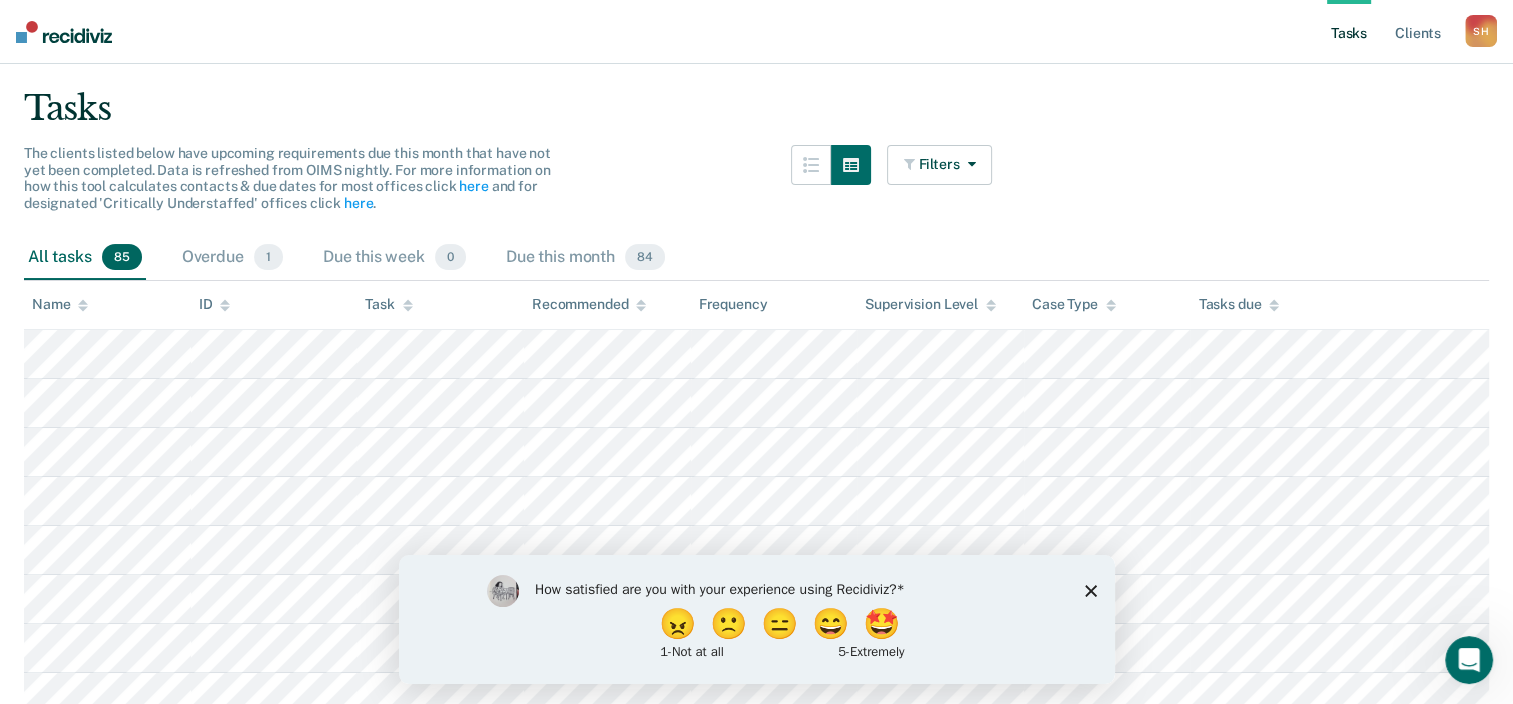 scroll, scrollTop: 0, scrollLeft: 0, axis: both 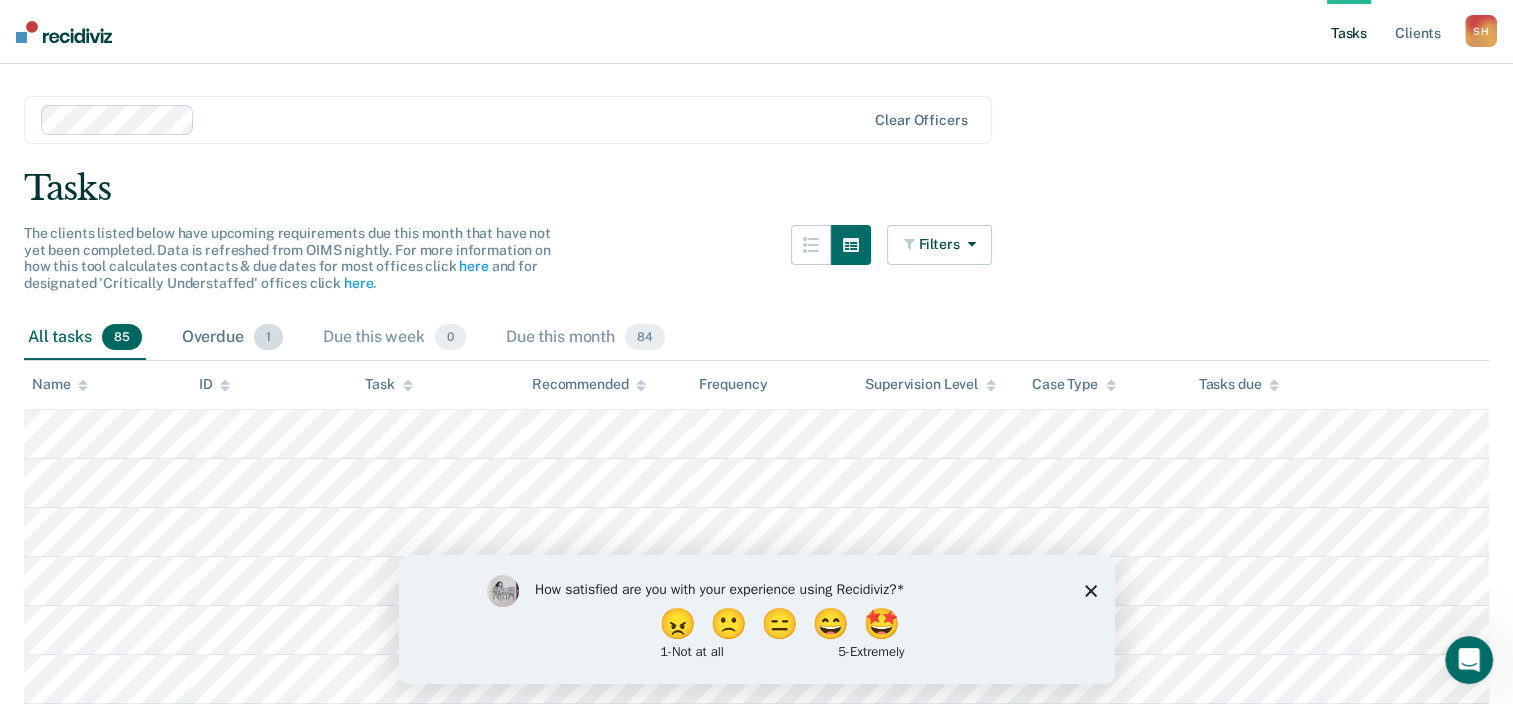 click on "Overdue 1" at bounding box center (232, 338) 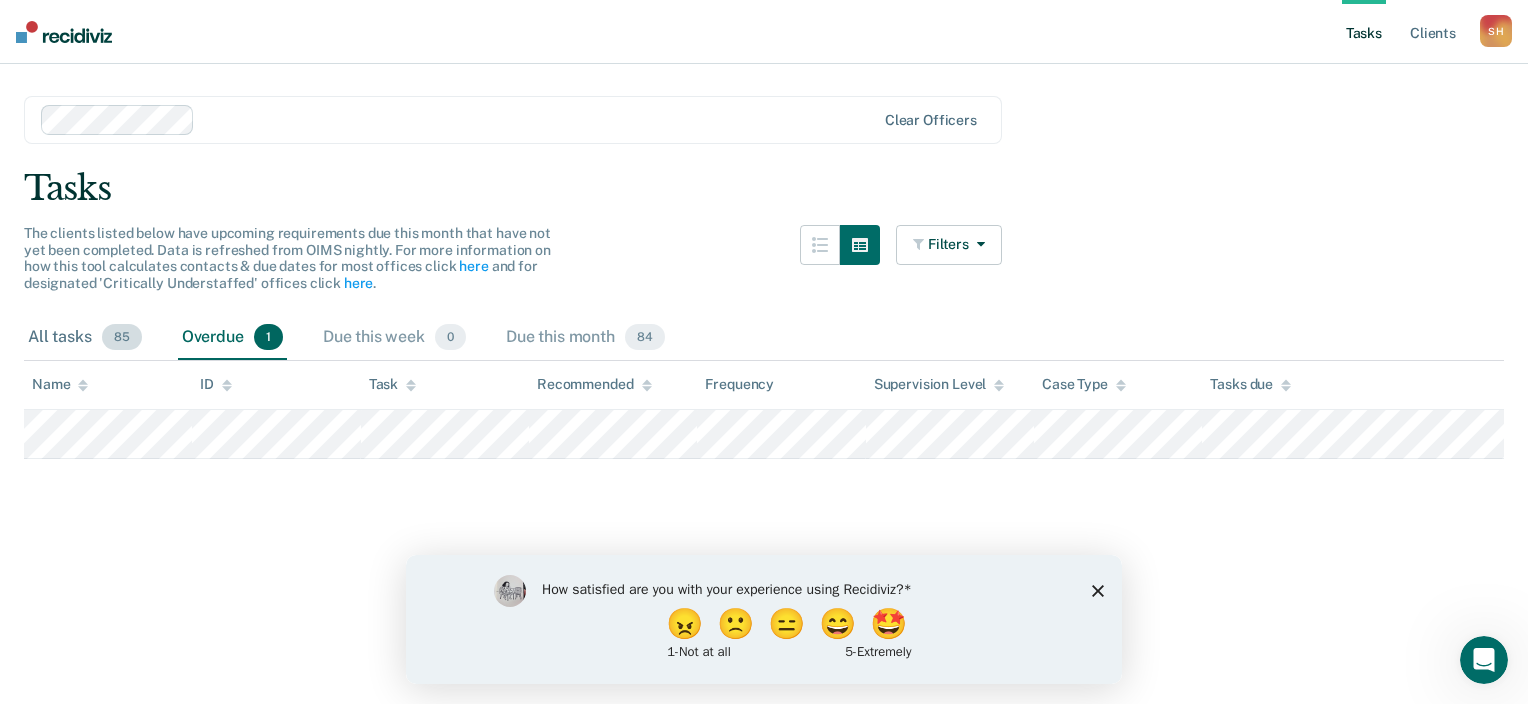 click on "All tasks 85" at bounding box center (85, 338) 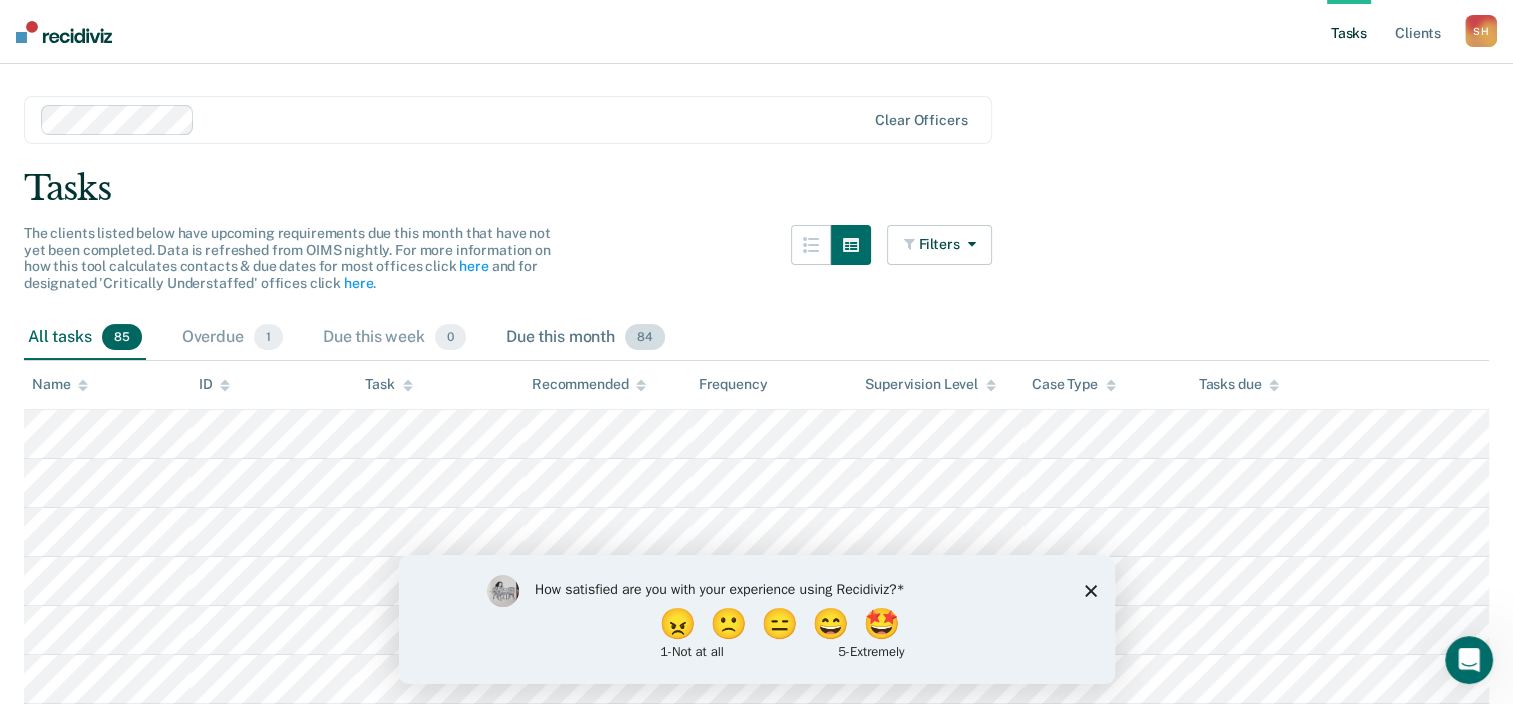 click on "Due this month 84" at bounding box center [585, 338] 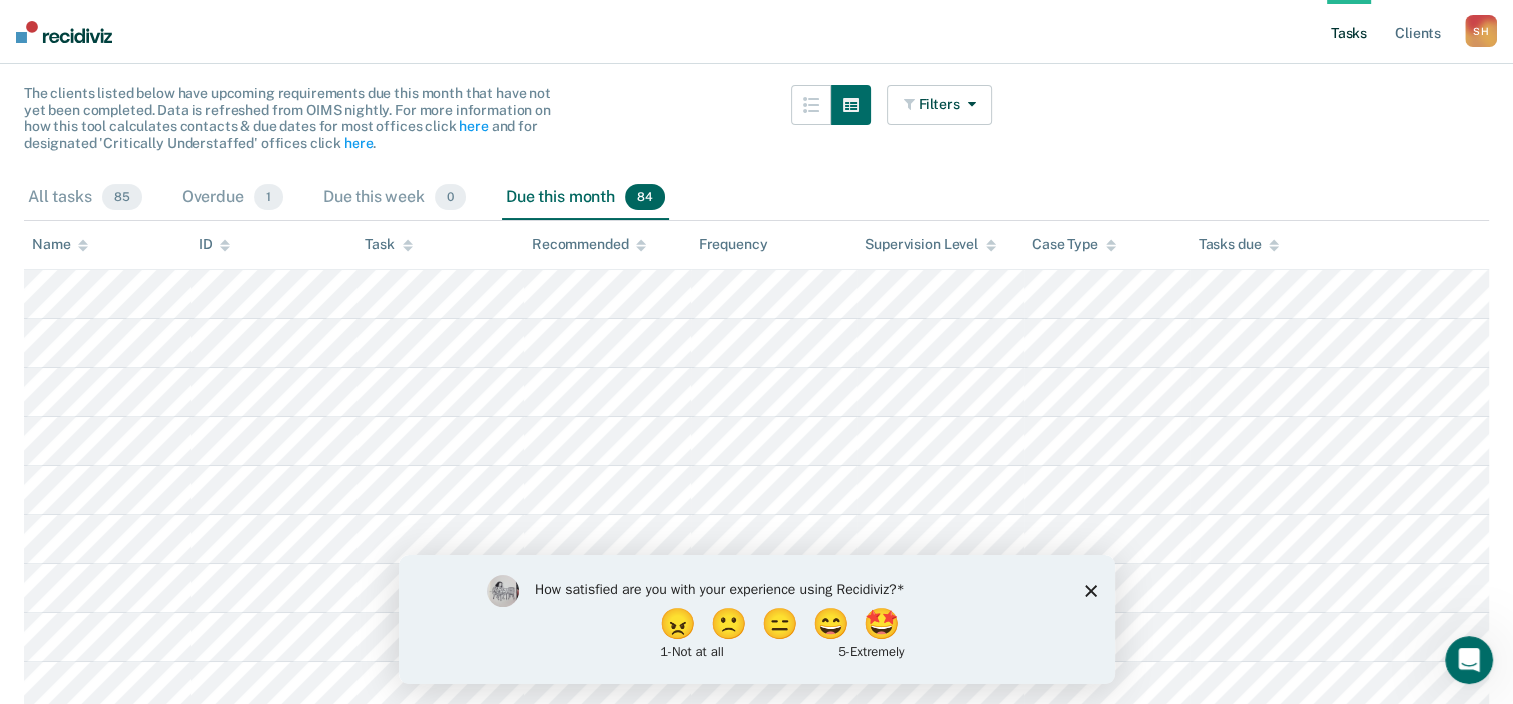 scroll, scrollTop: 0, scrollLeft: 0, axis: both 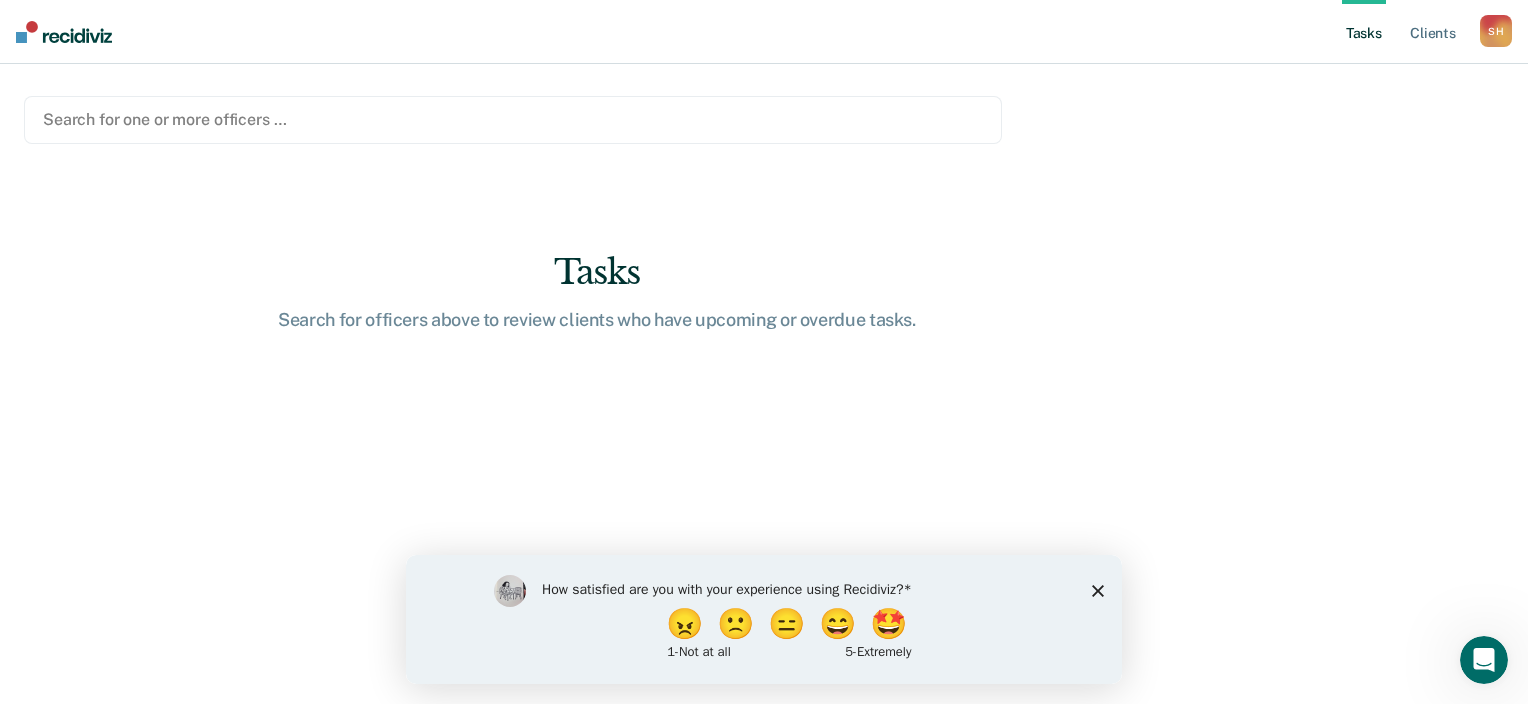 click at bounding box center [513, 119] 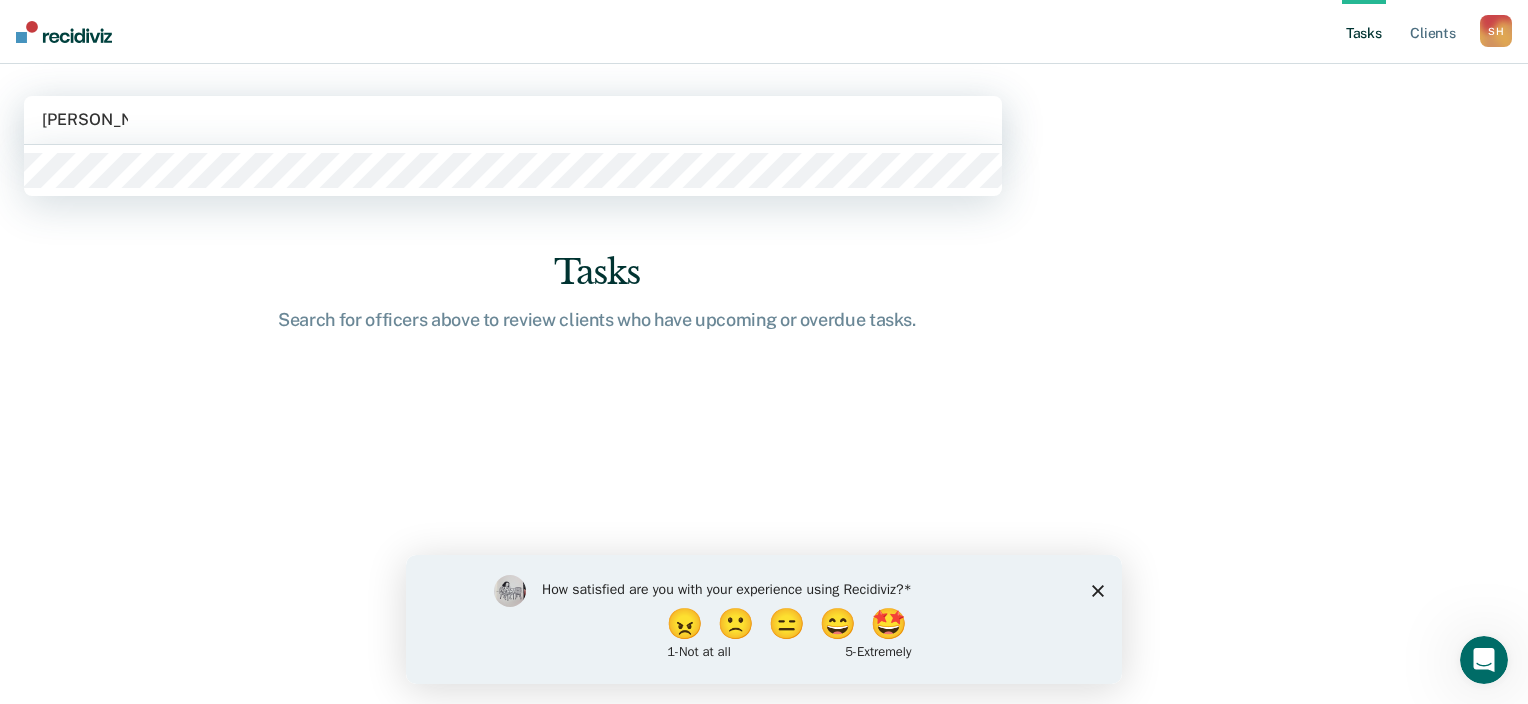 type on "[PERSON_NAME]" 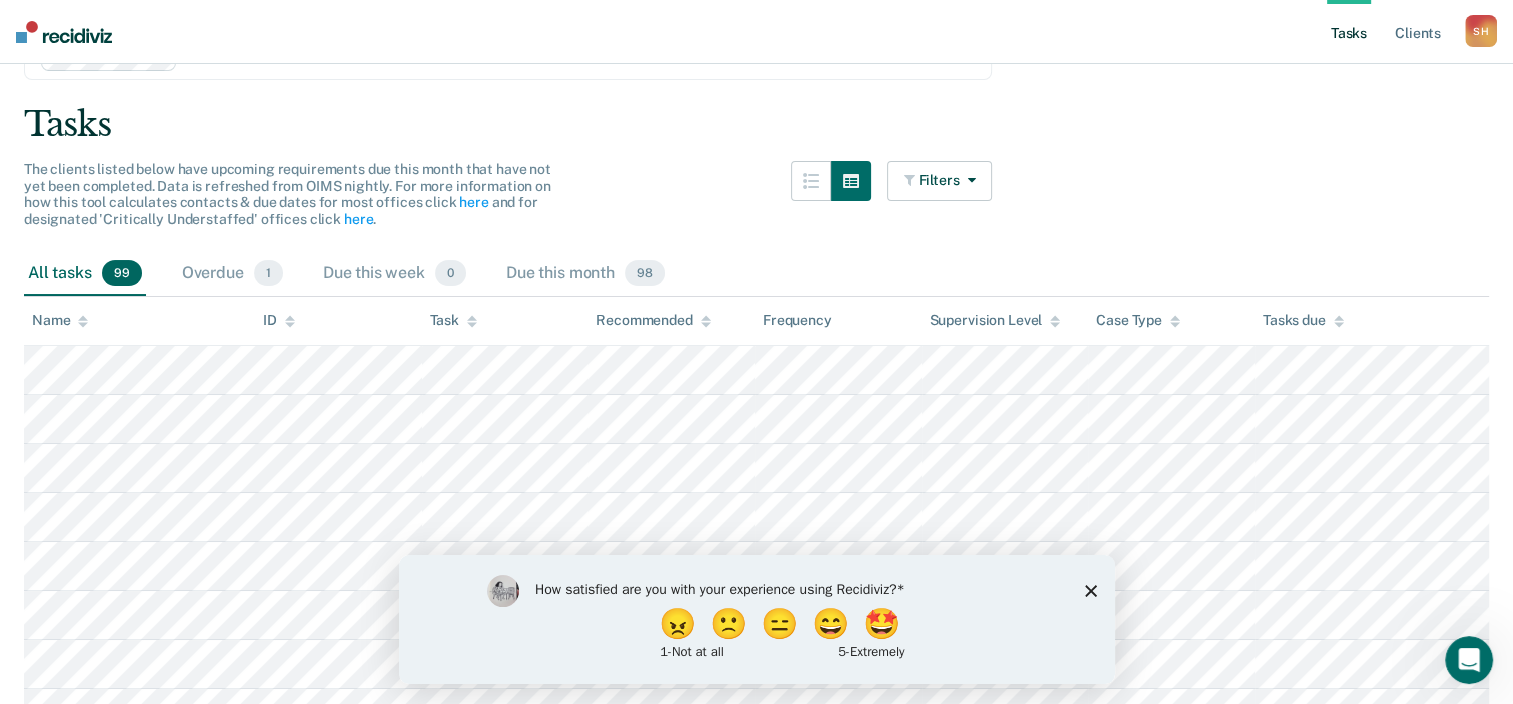scroll, scrollTop: 100, scrollLeft: 0, axis: vertical 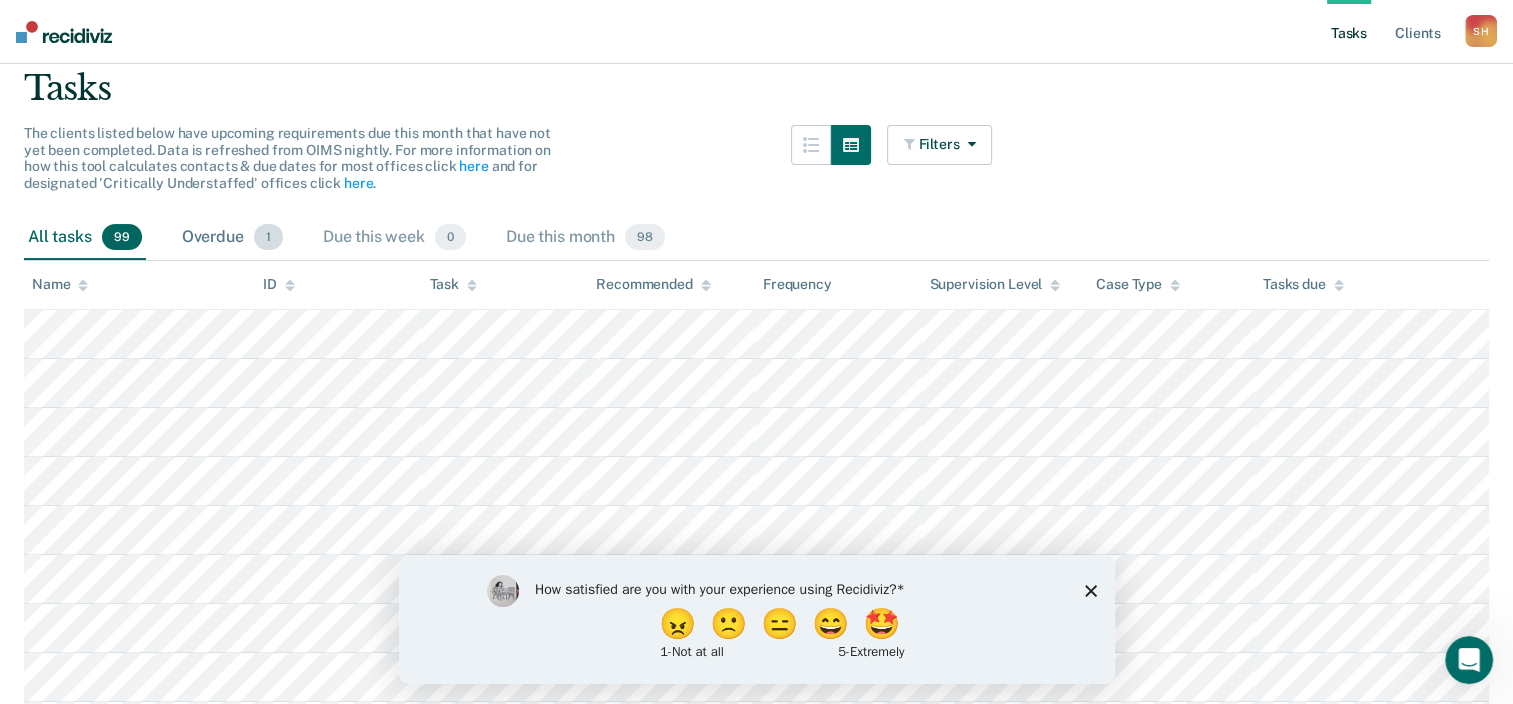 click on "Overdue 1" at bounding box center [232, 238] 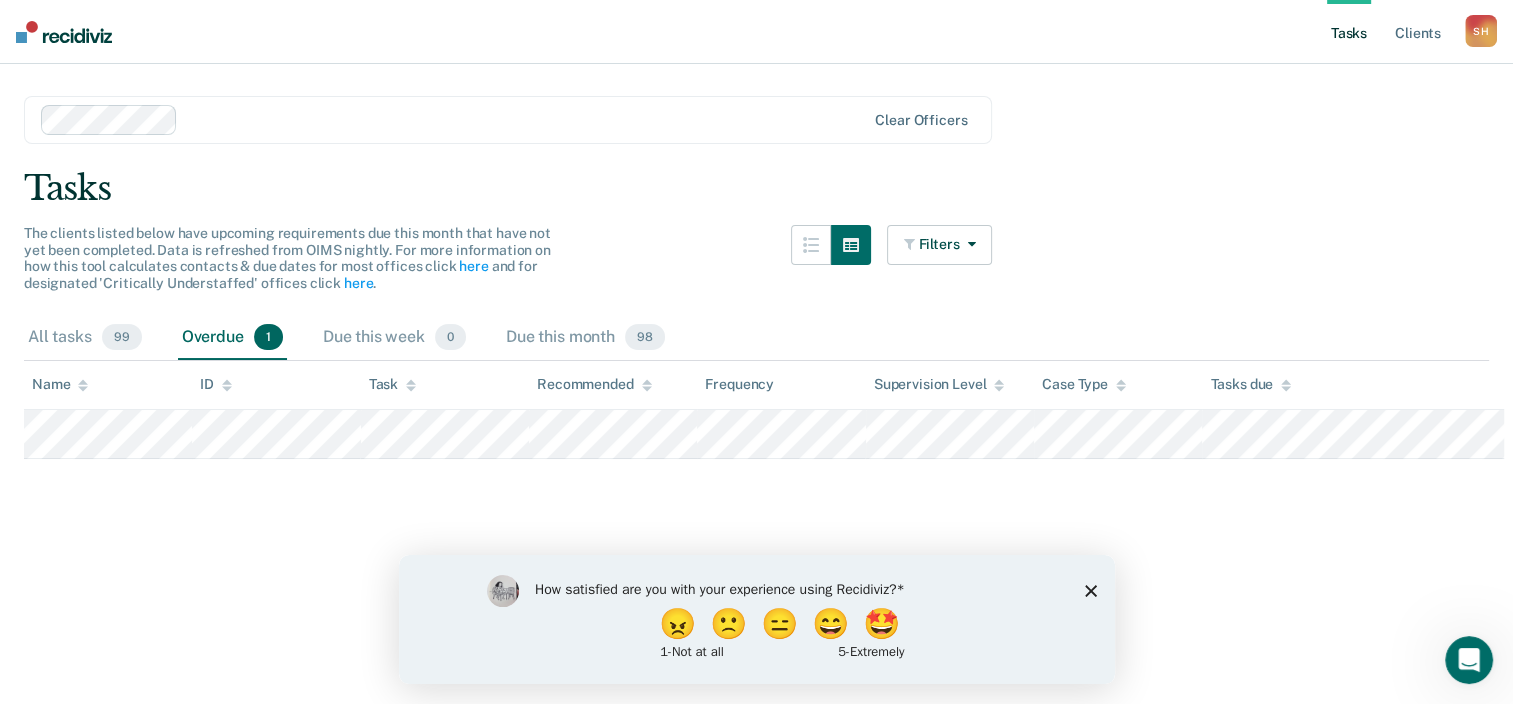 scroll, scrollTop: 0, scrollLeft: 0, axis: both 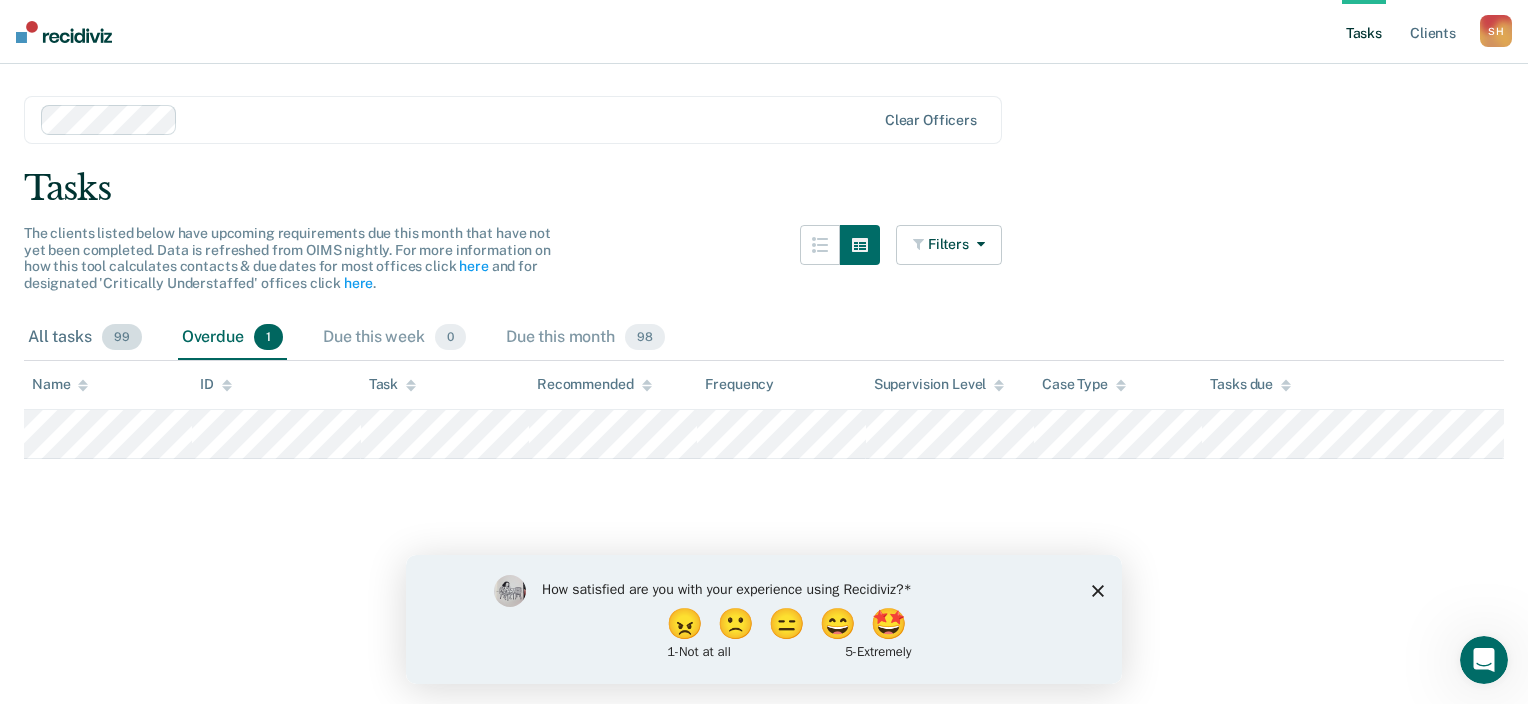 click on "All tasks 99" at bounding box center (85, 338) 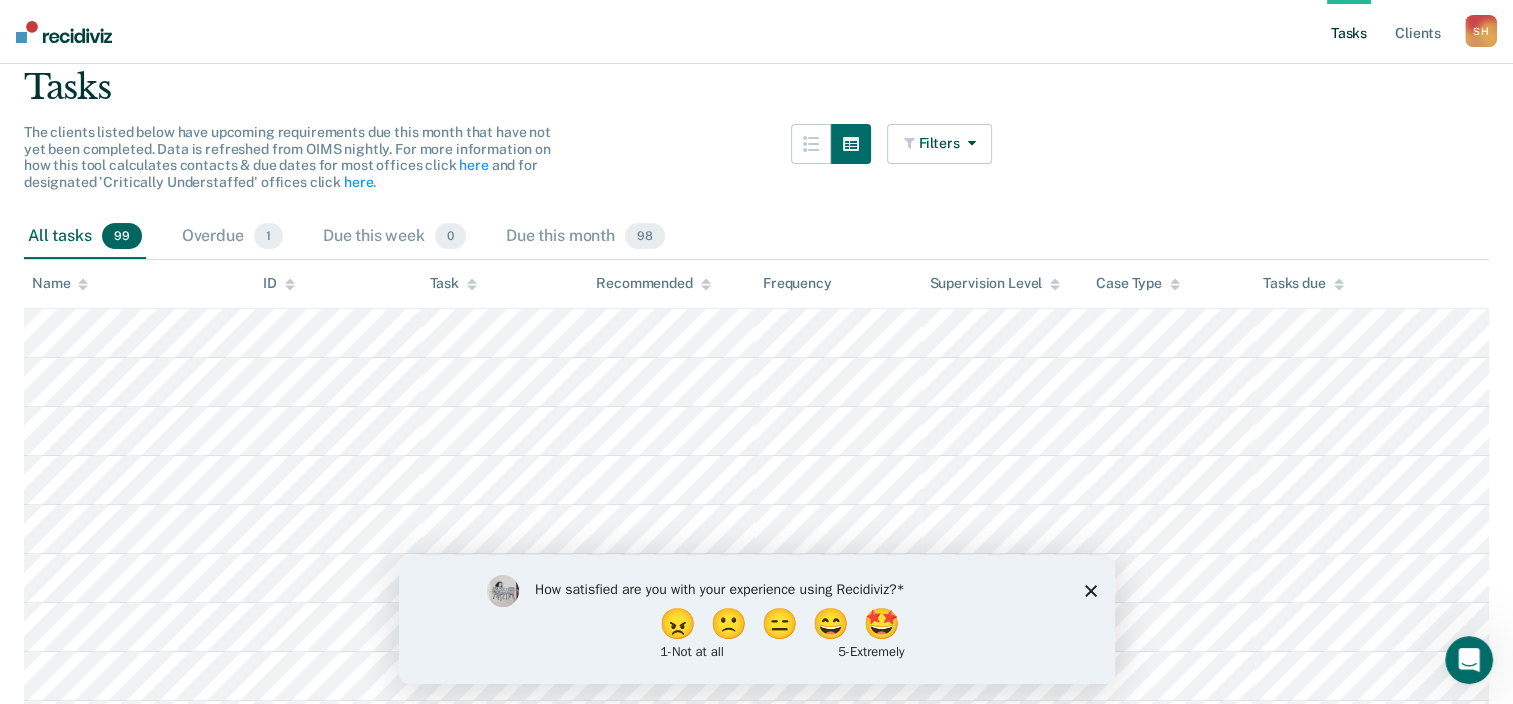 scroll, scrollTop: 100, scrollLeft: 0, axis: vertical 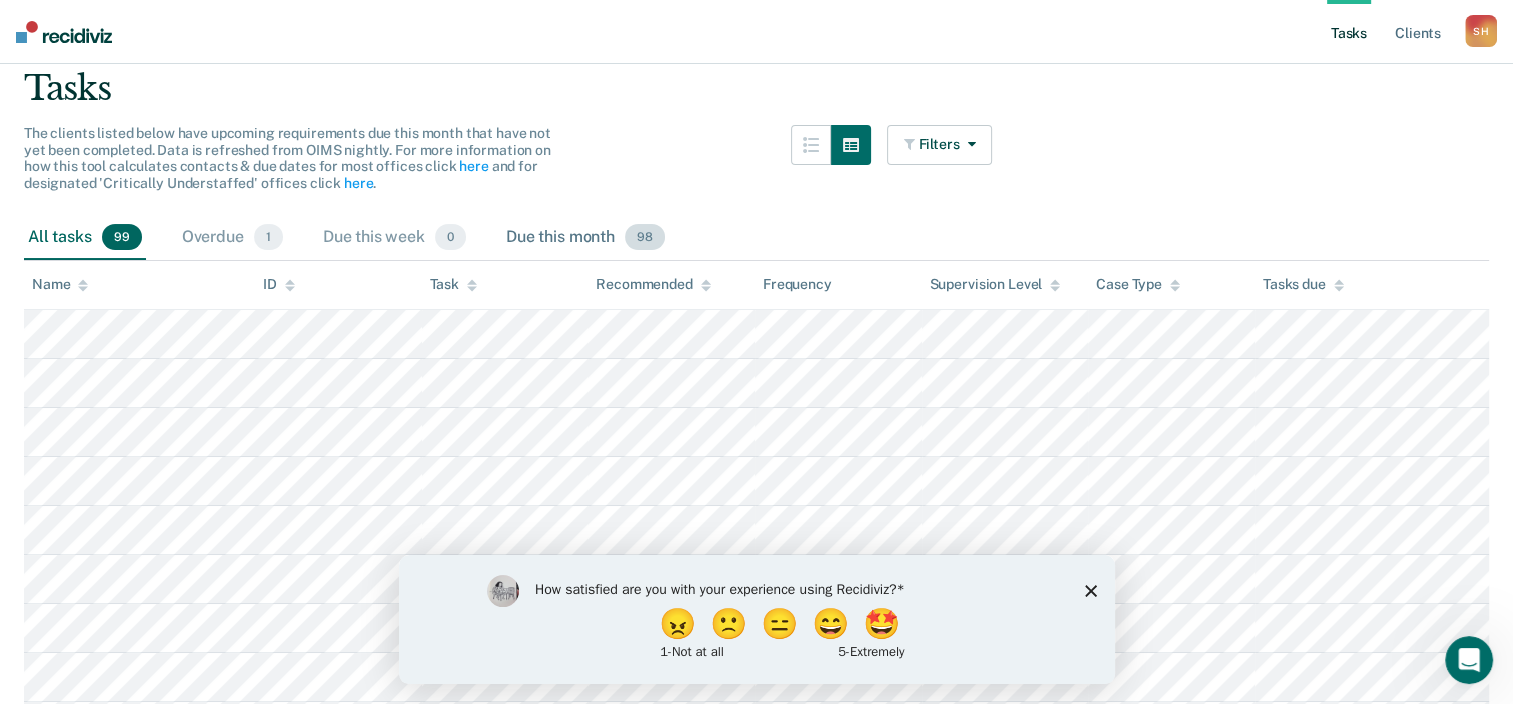 click on "Due this month 98" at bounding box center (585, 238) 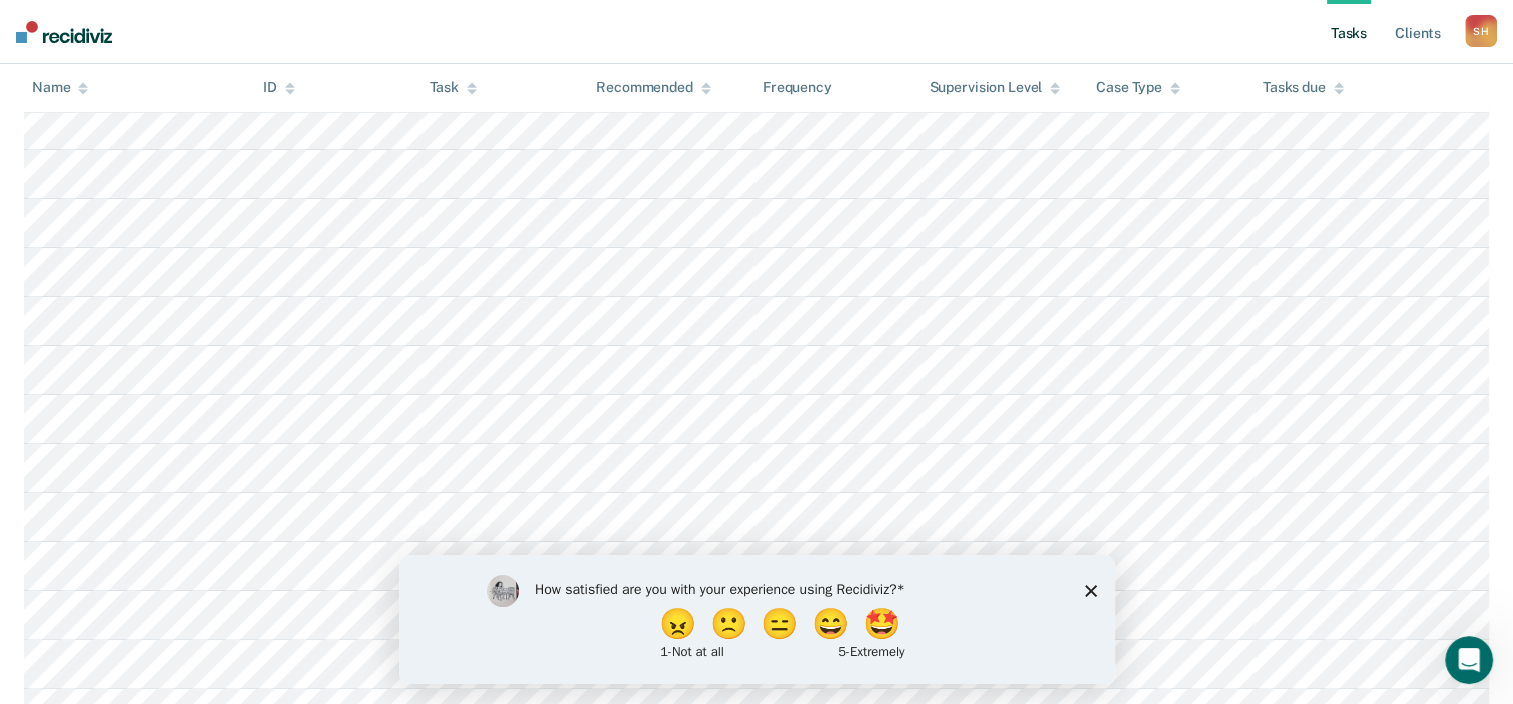 scroll, scrollTop: 0, scrollLeft: 0, axis: both 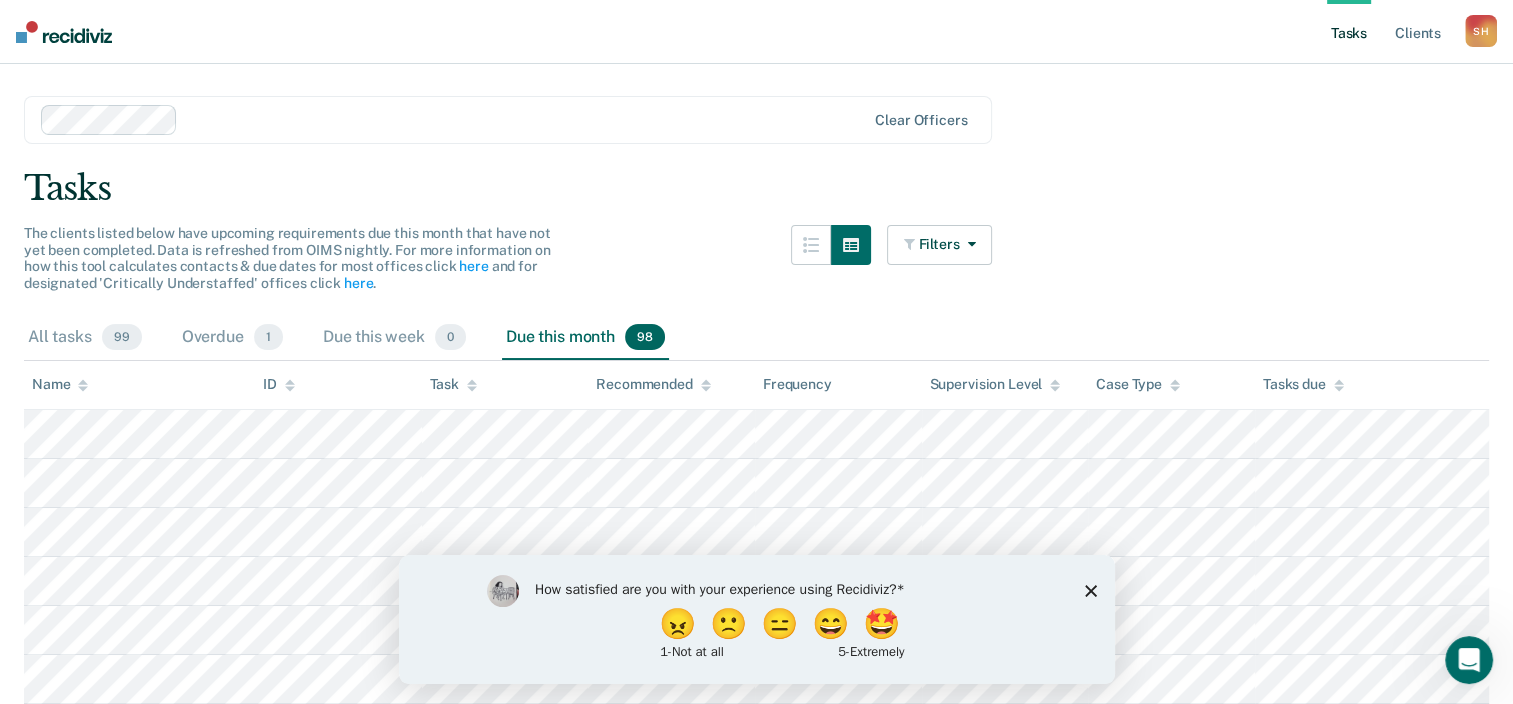 click 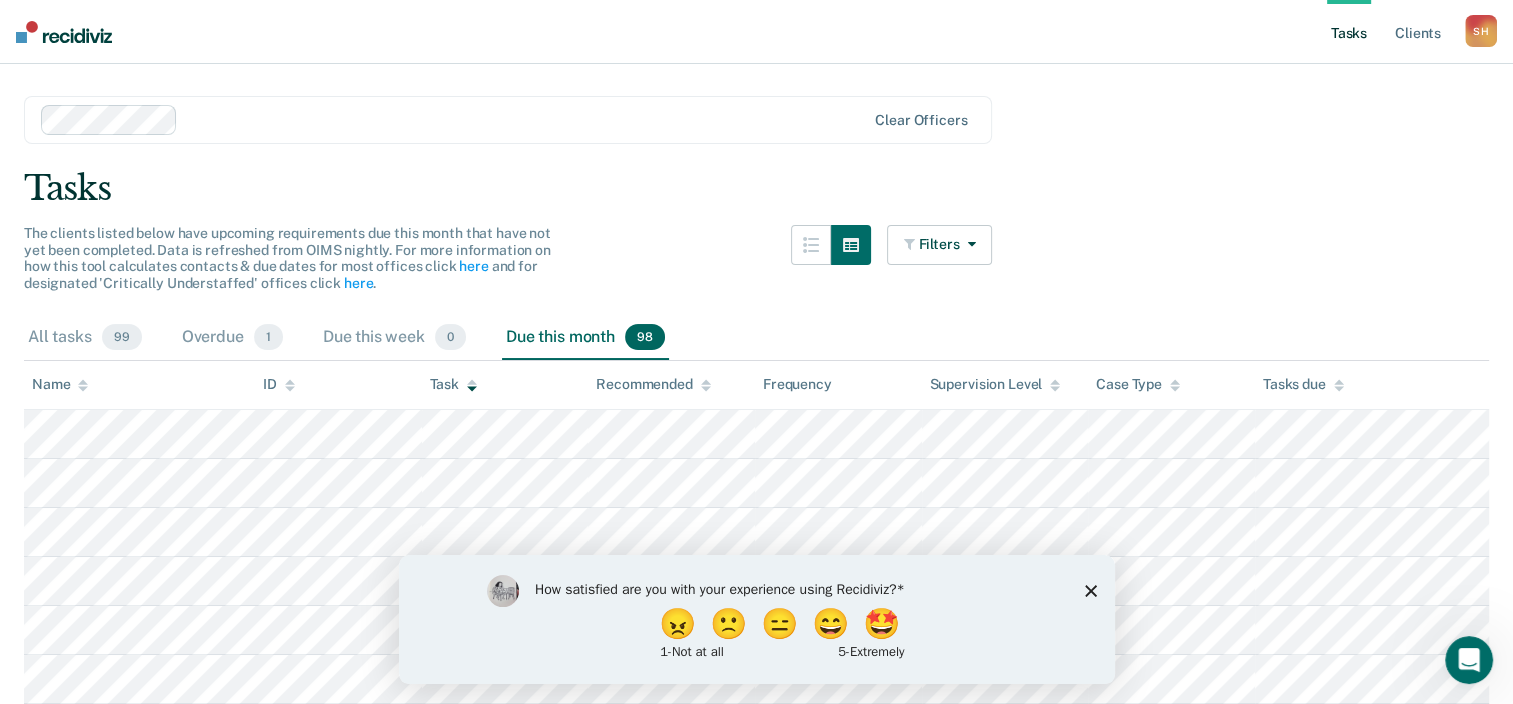 click on "Task" at bounding box center (453, 384) 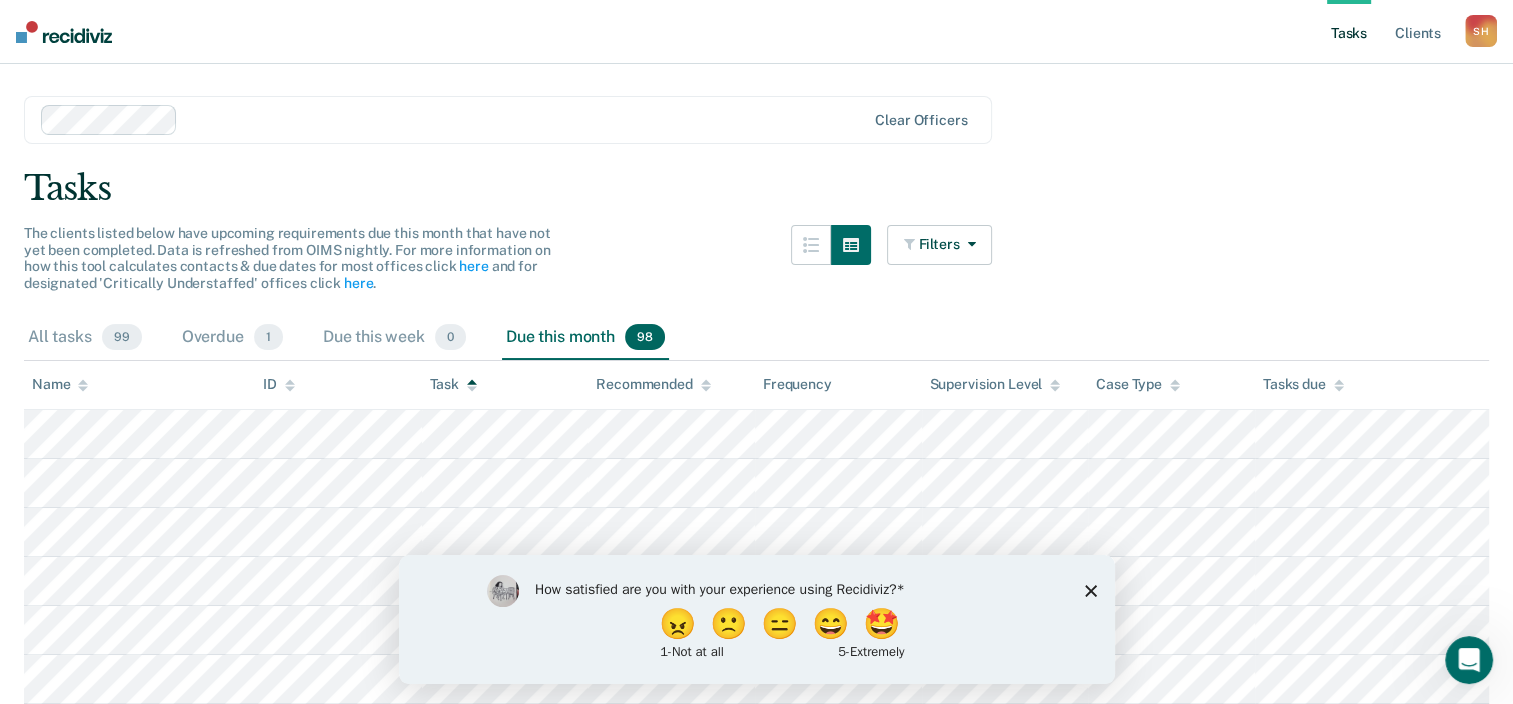 click on "Task" at bounding box center (453, 384) 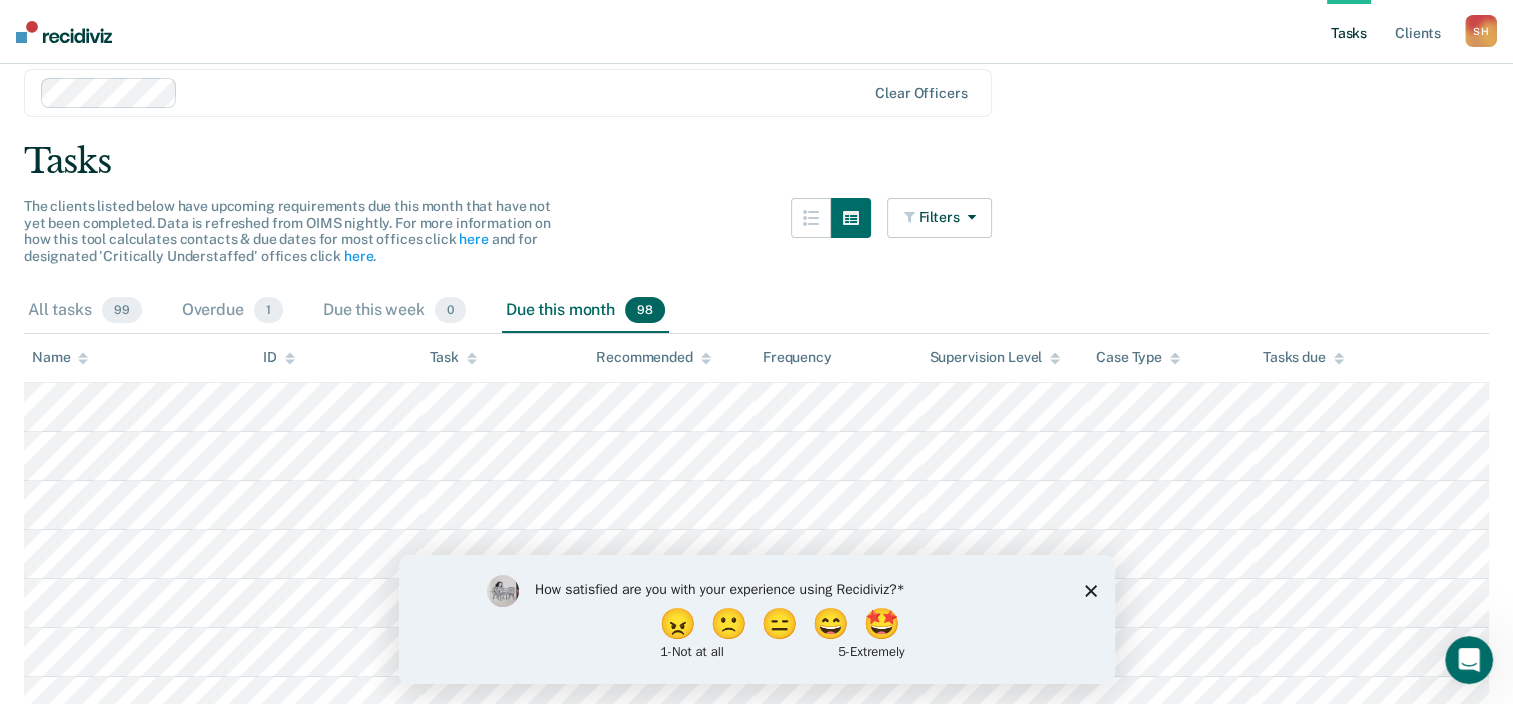 scroll, scrollTop: 0, scrollLeft: 0, axis: both 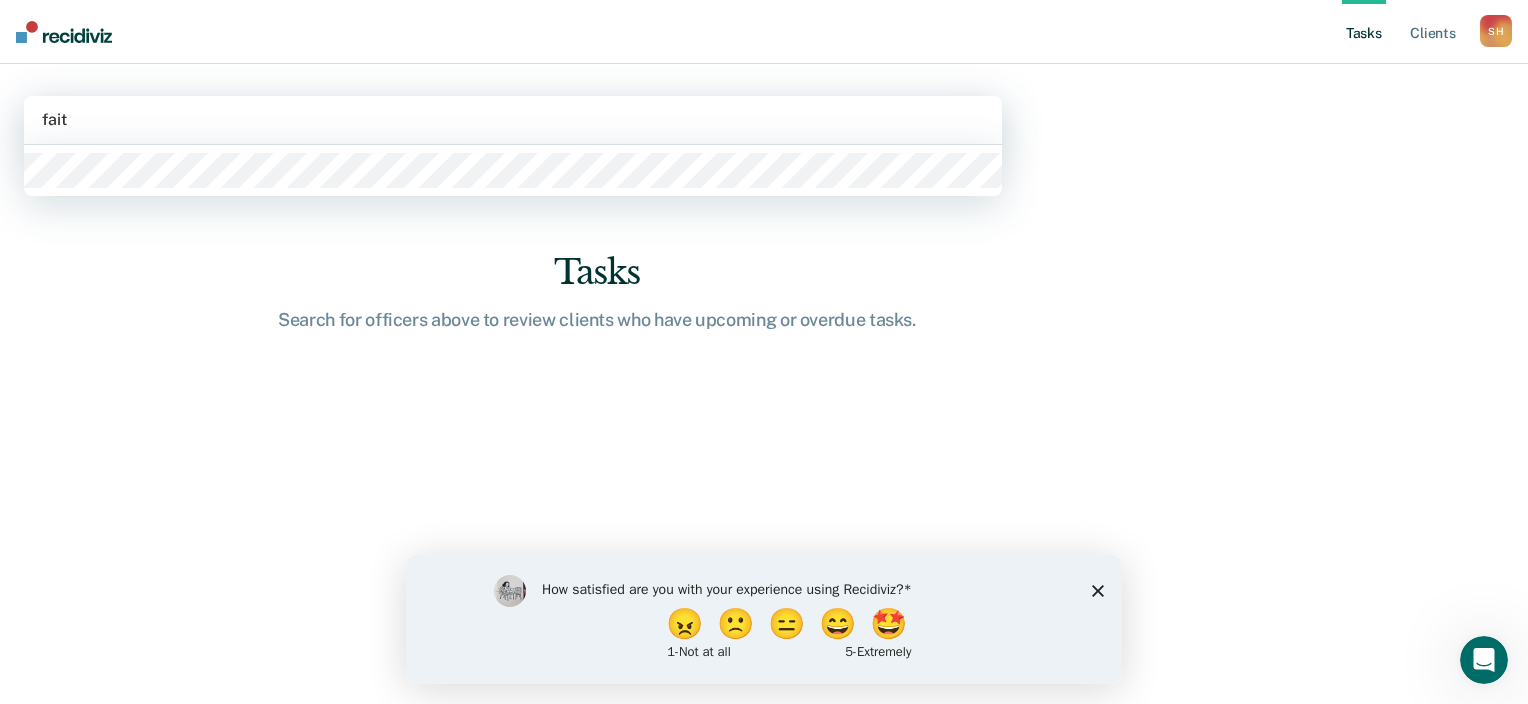 type on "faith" 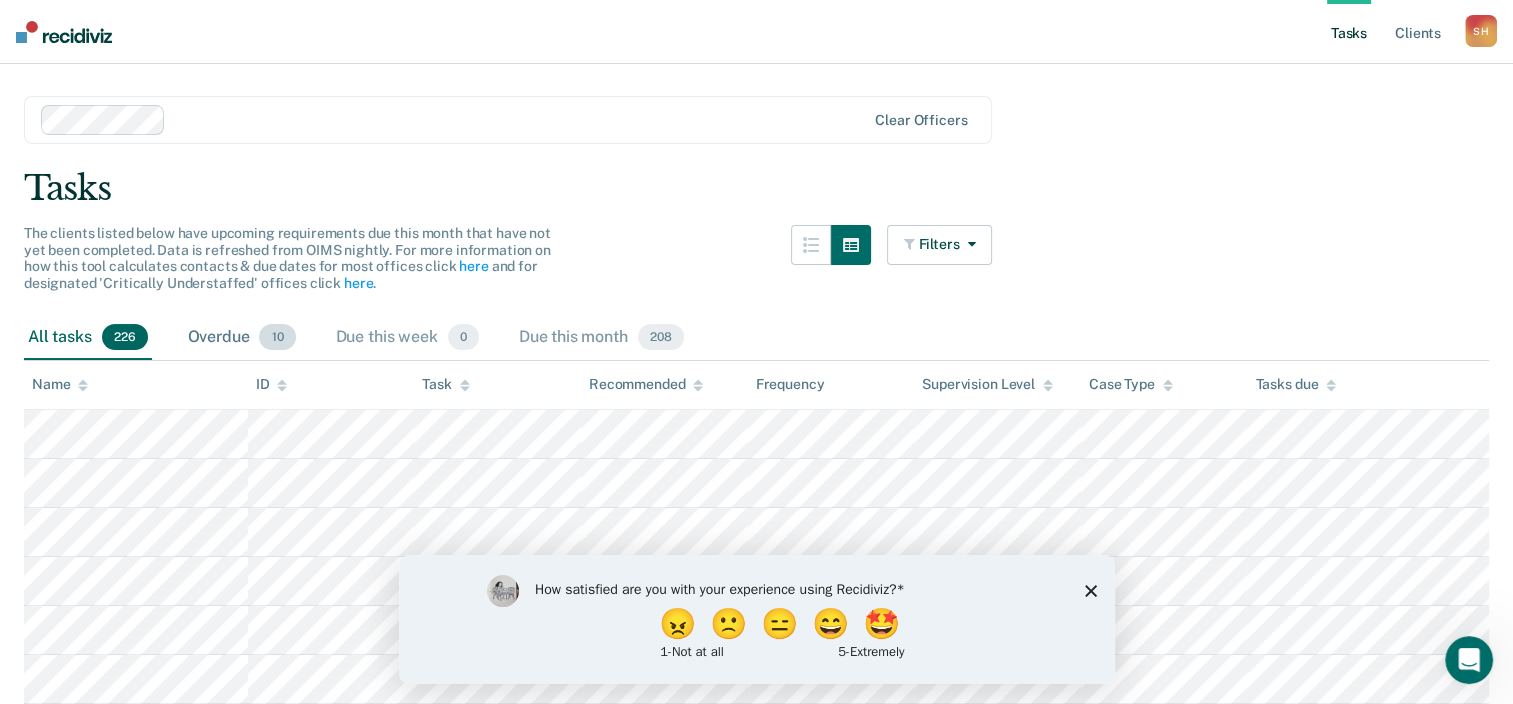 click on "Overdue 10" at bounding box center [242, 338] 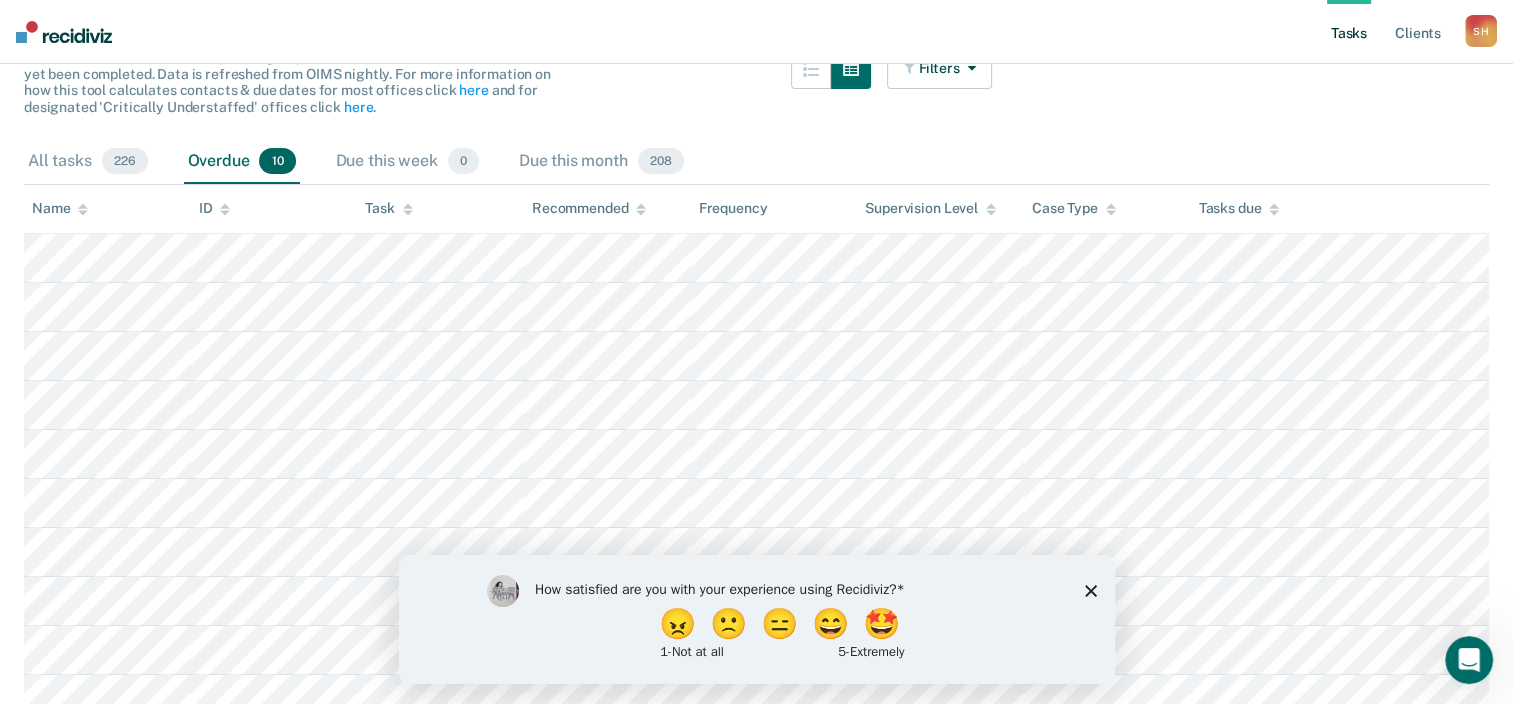 scroll, scrollTop: 75, scrollLeft: 0, axis: vertical 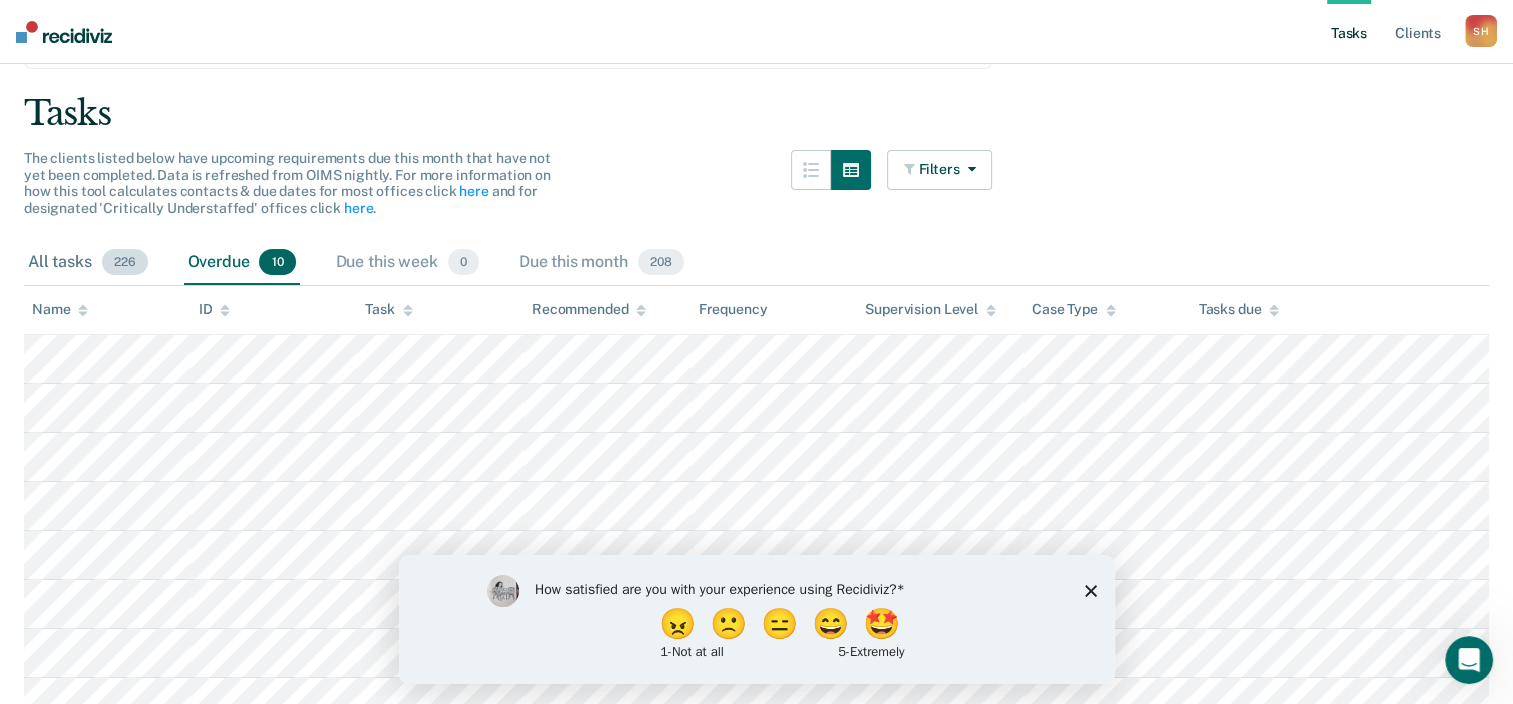 click on "All tasks 226" at bounding box center (88, 263) 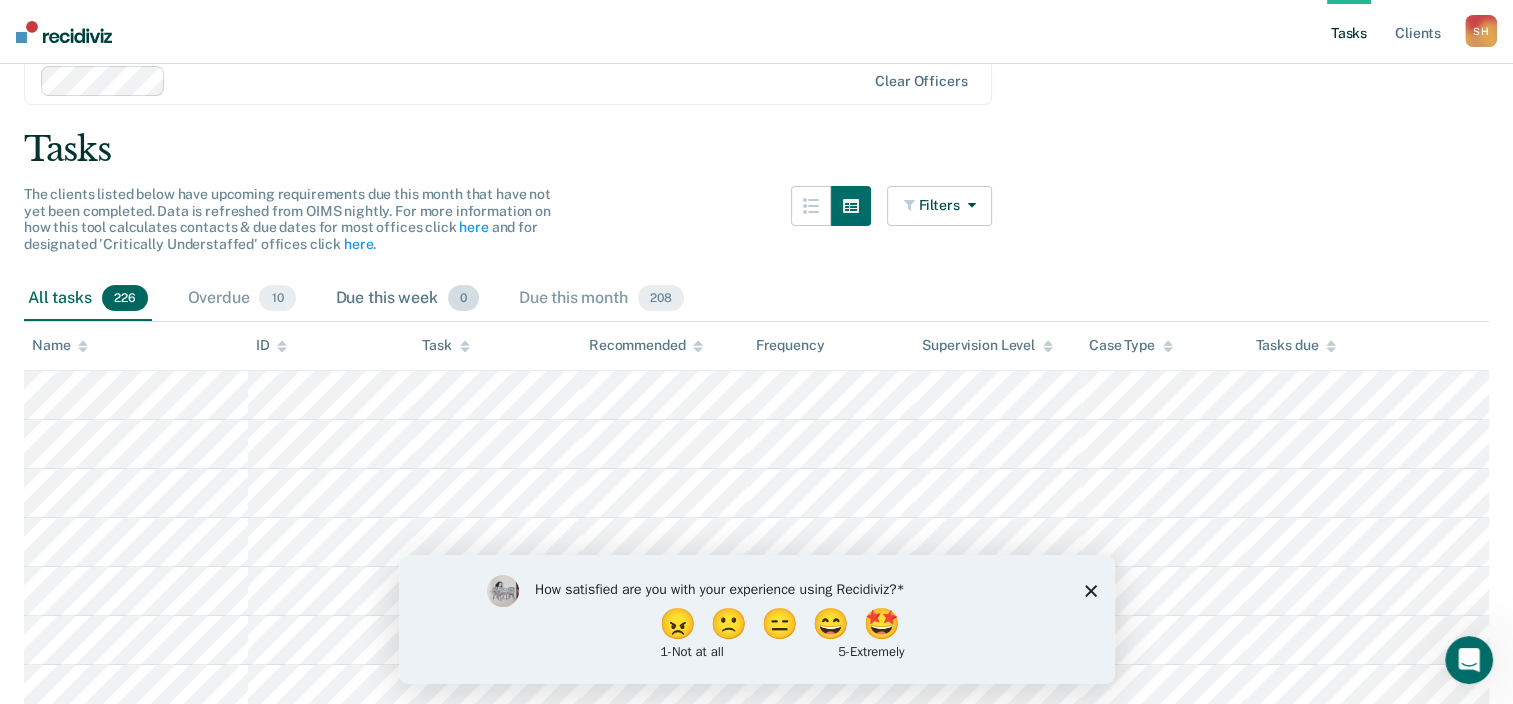scroll, scrollTop: 0, scrollLeft: 0, axis: both 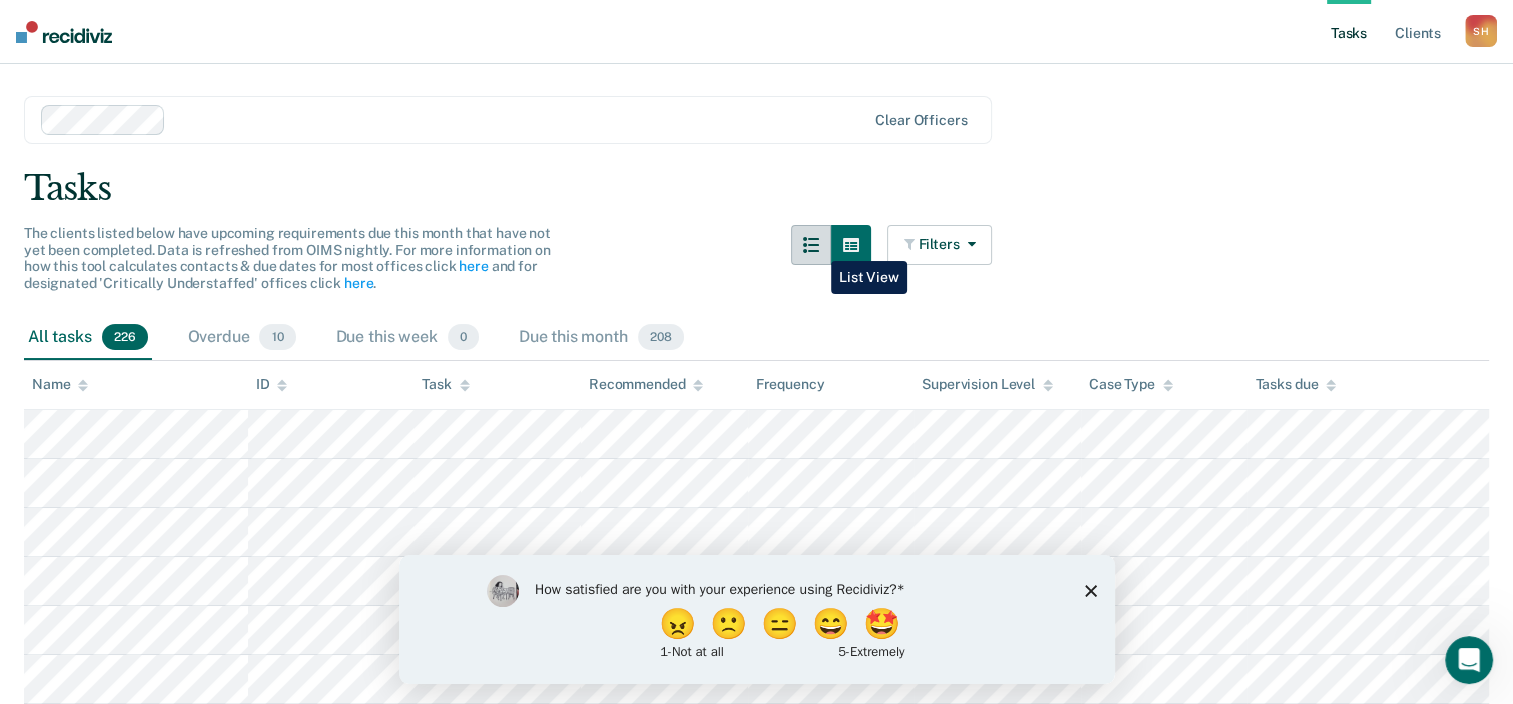 click 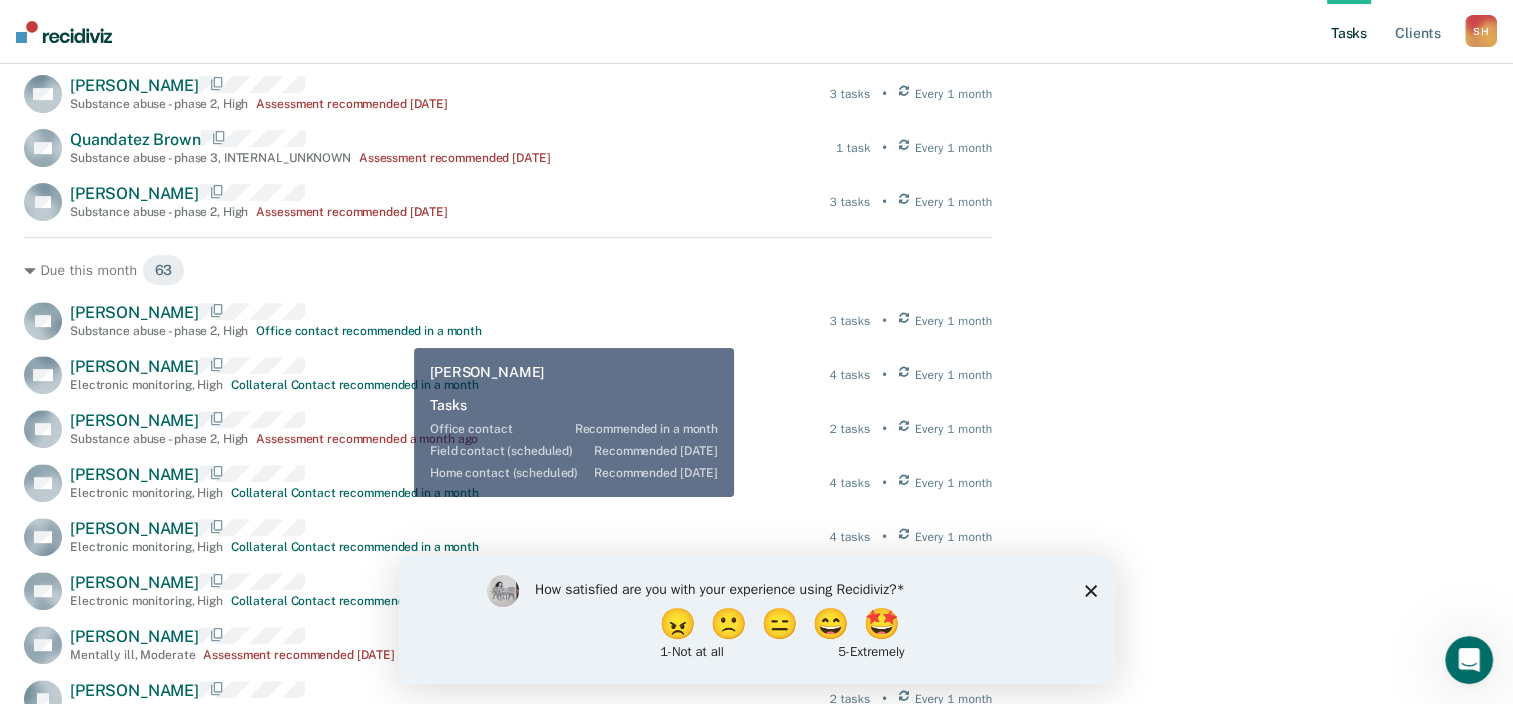 scroll, scrollTop: 300, scrollLeft: 0, axis: vertical 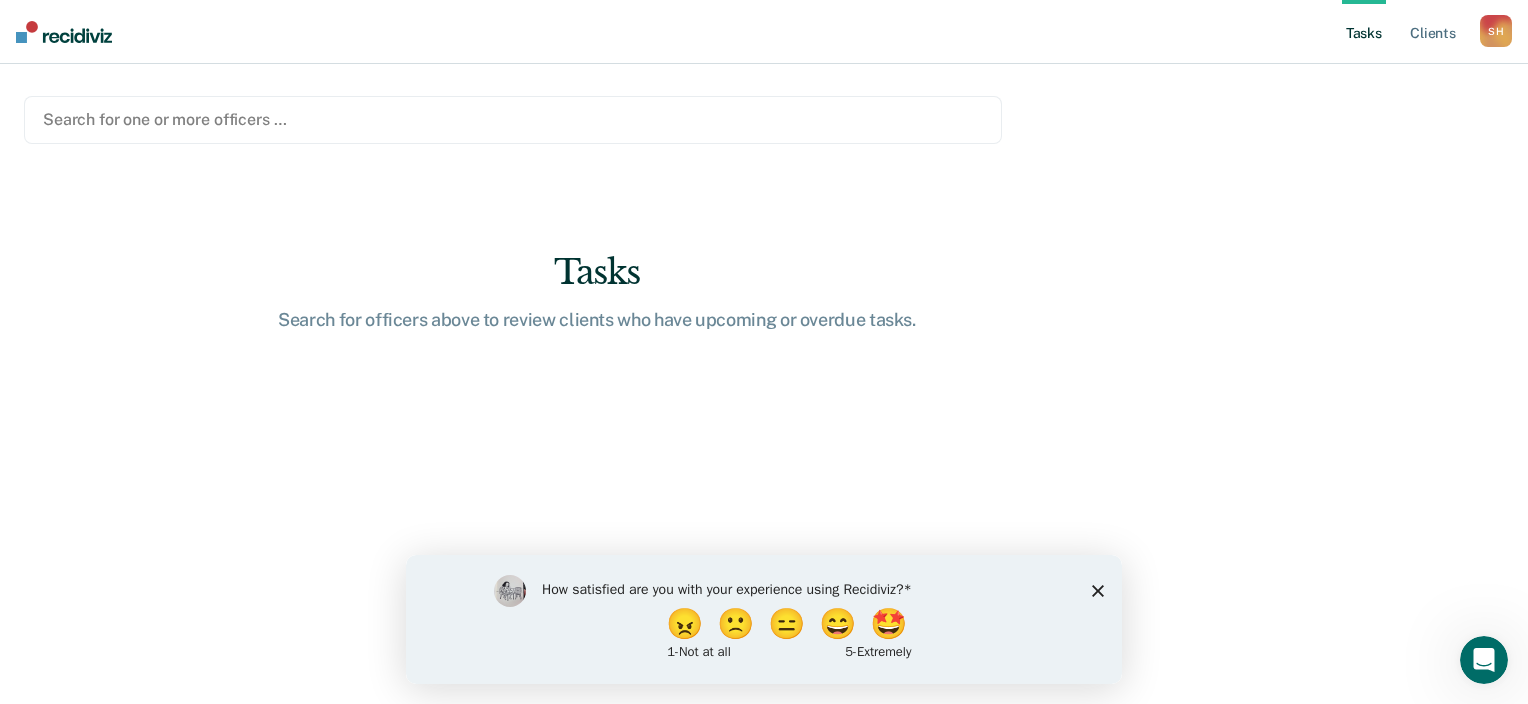 click at bounding box center (513, 119) 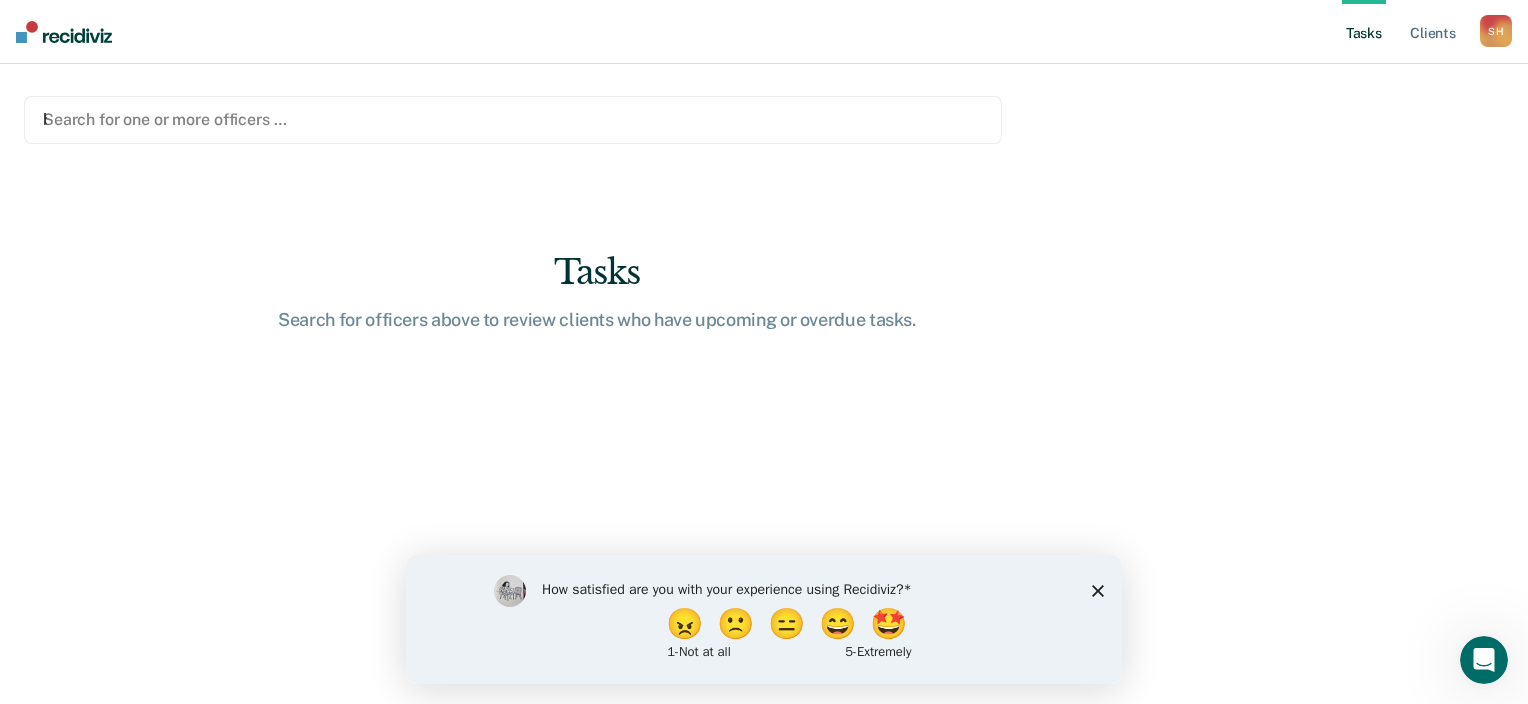 click on "b" at bounding box center (513, 119) 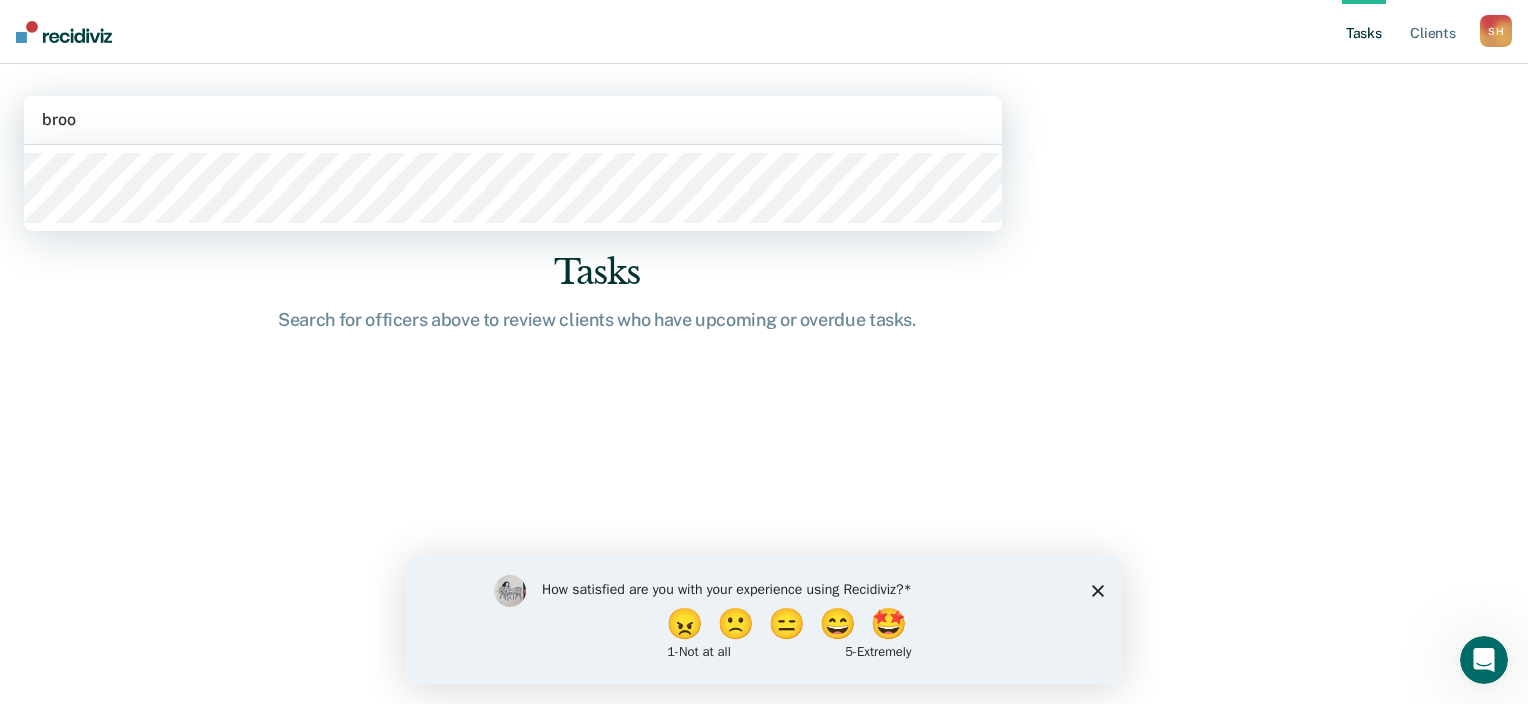 type on "brook" 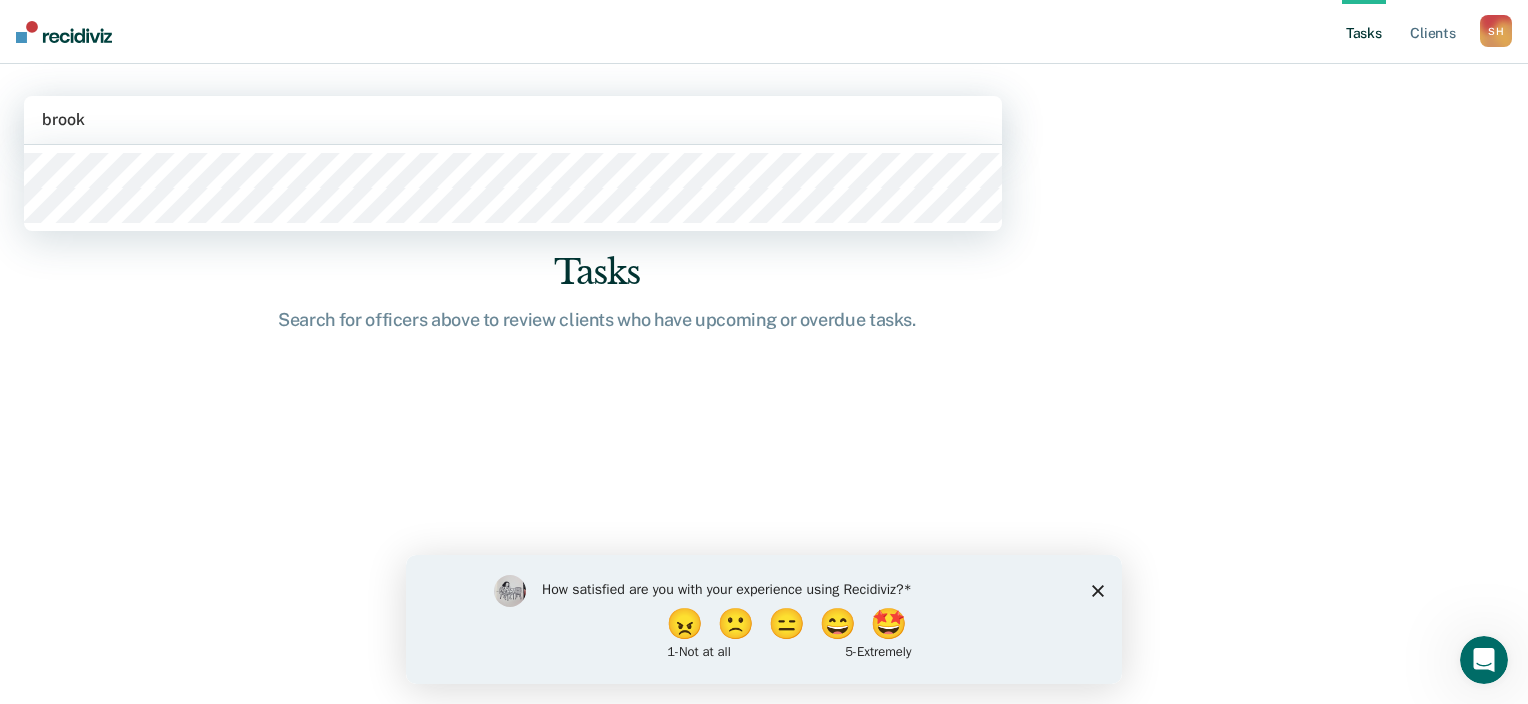 type 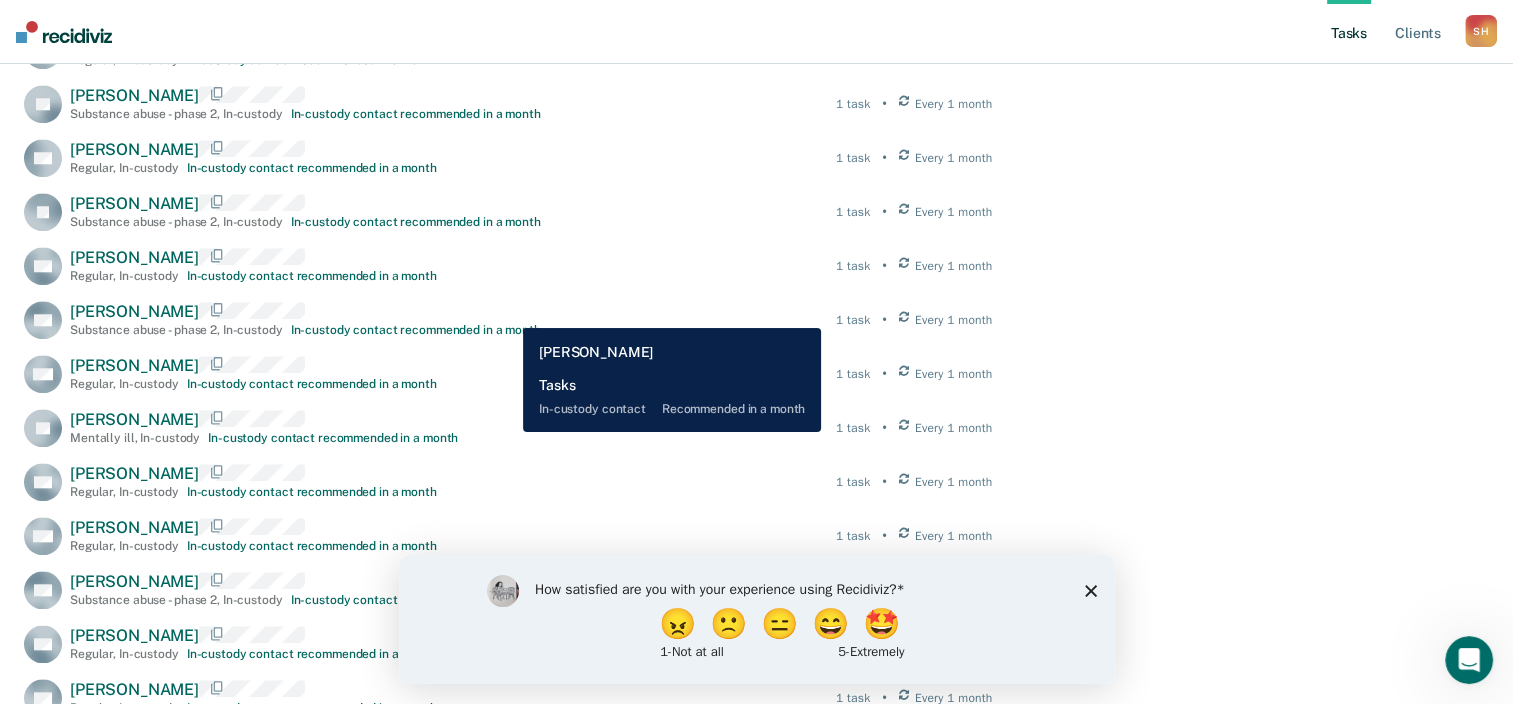 scroll, scrollTop: 2000, scrollLeft: 0, axis: vertical 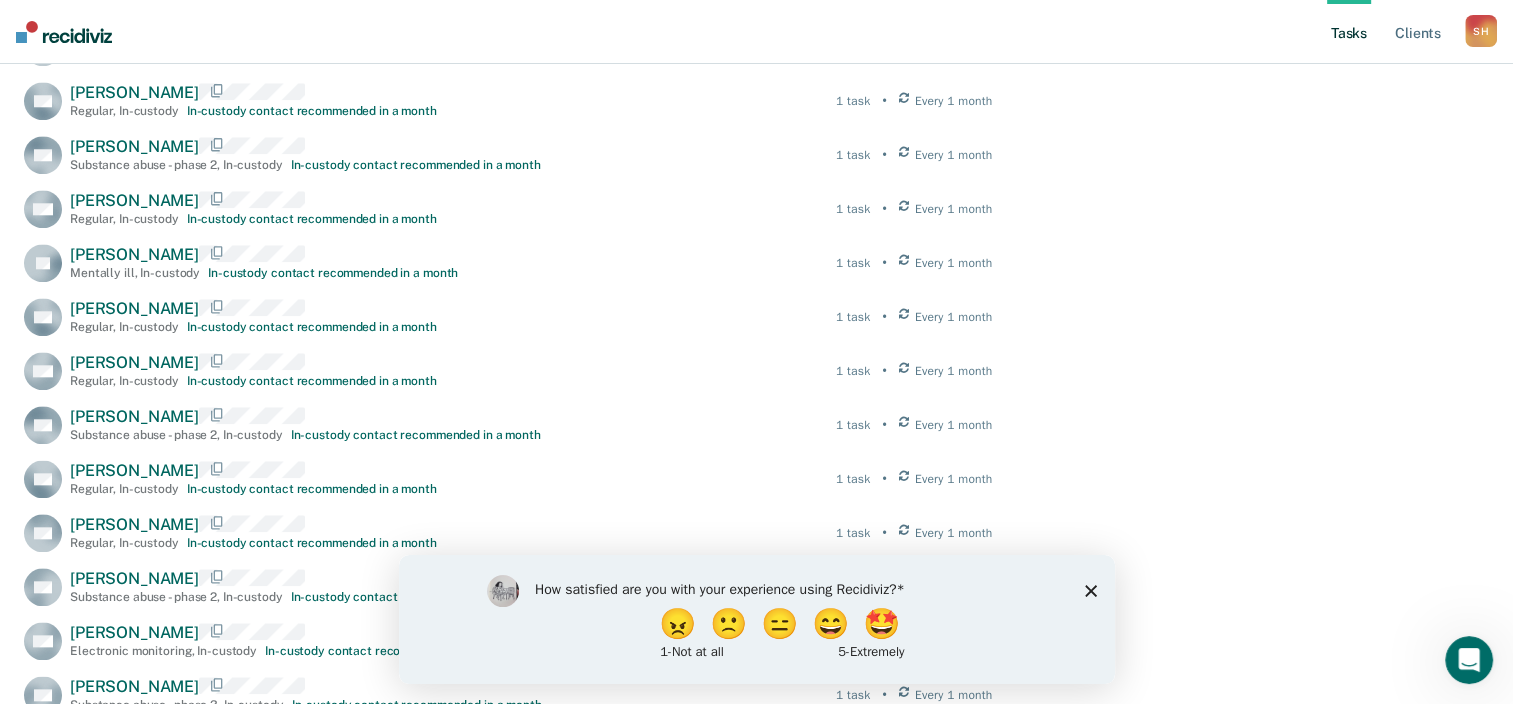 click 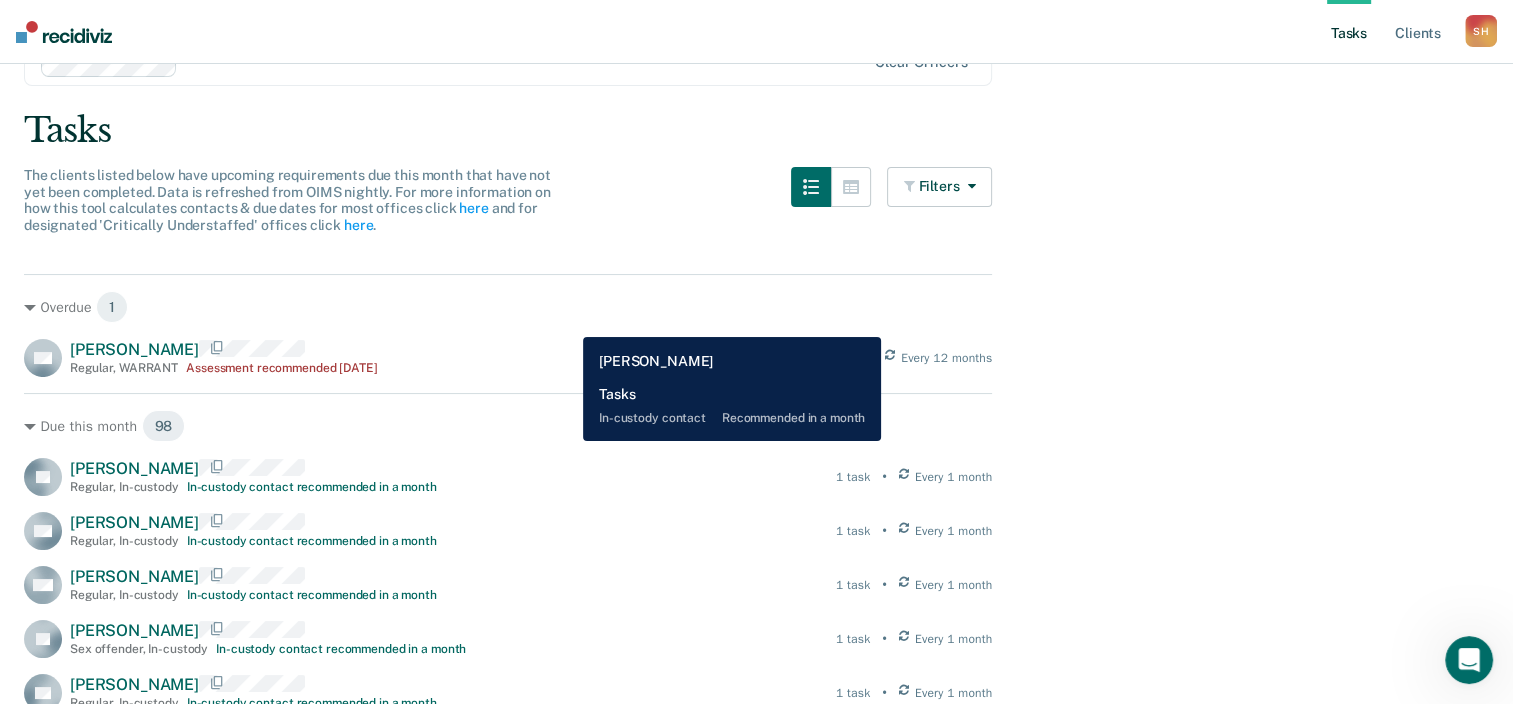 scroll, scrollTop: 0, scrollLeft: 0, axis: both 